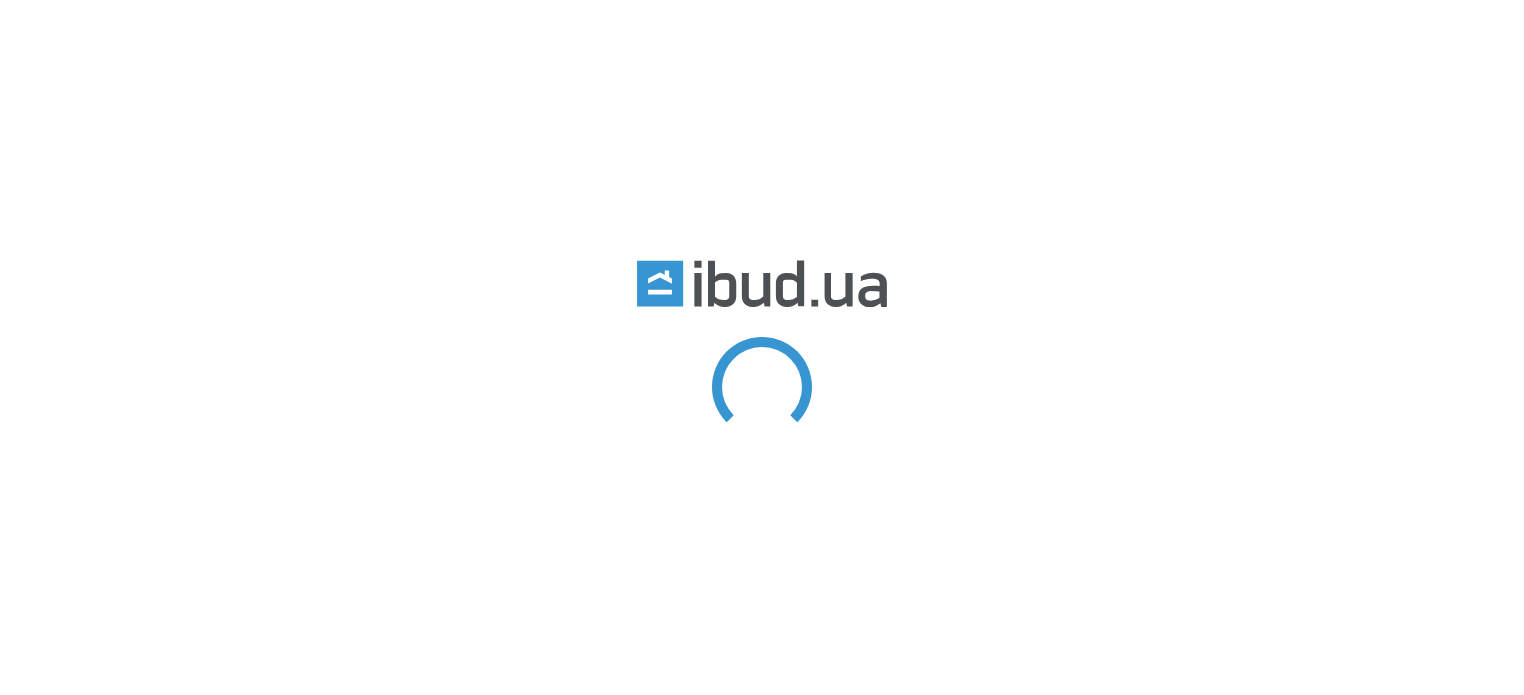 scroll, scrollTop: 0, scrollLeft: 0, axis: both 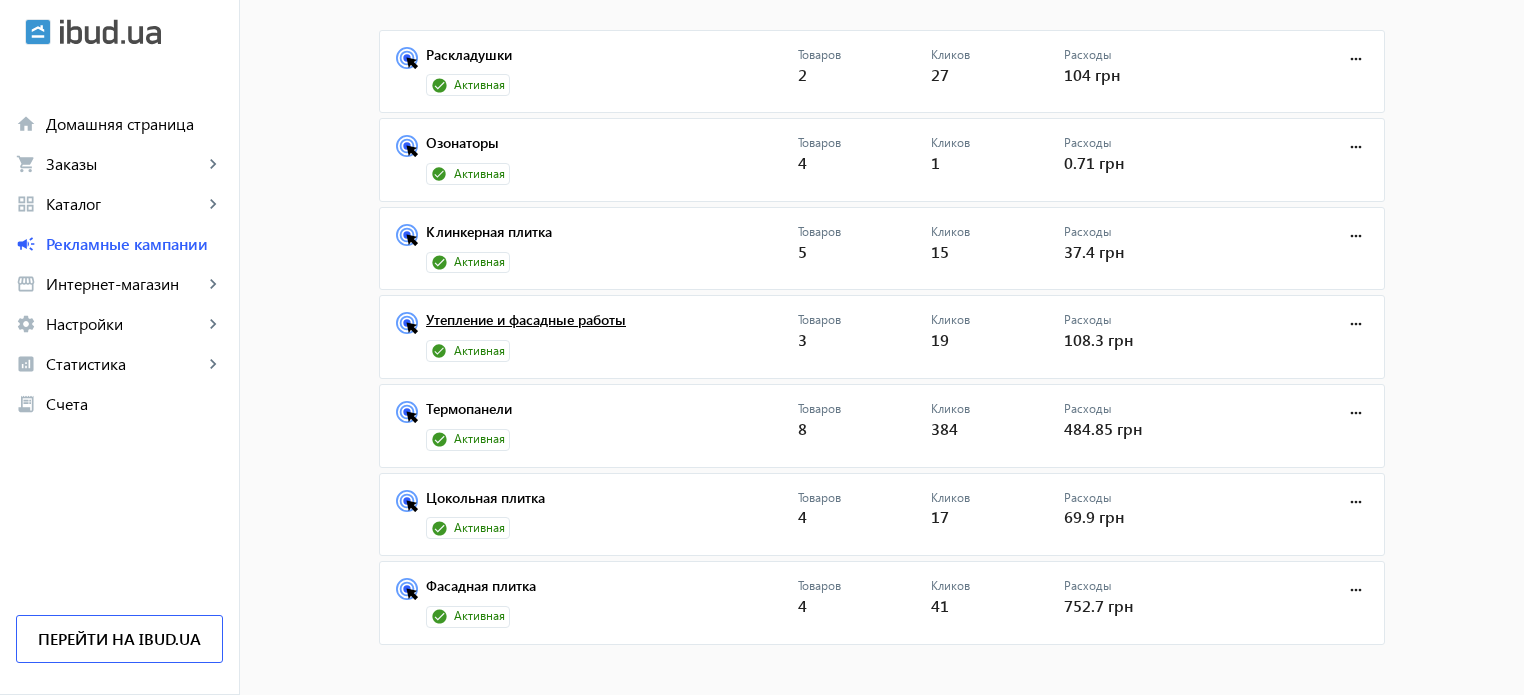 click on "Утепление и фасадные работы" at bounding box center (612, 326) 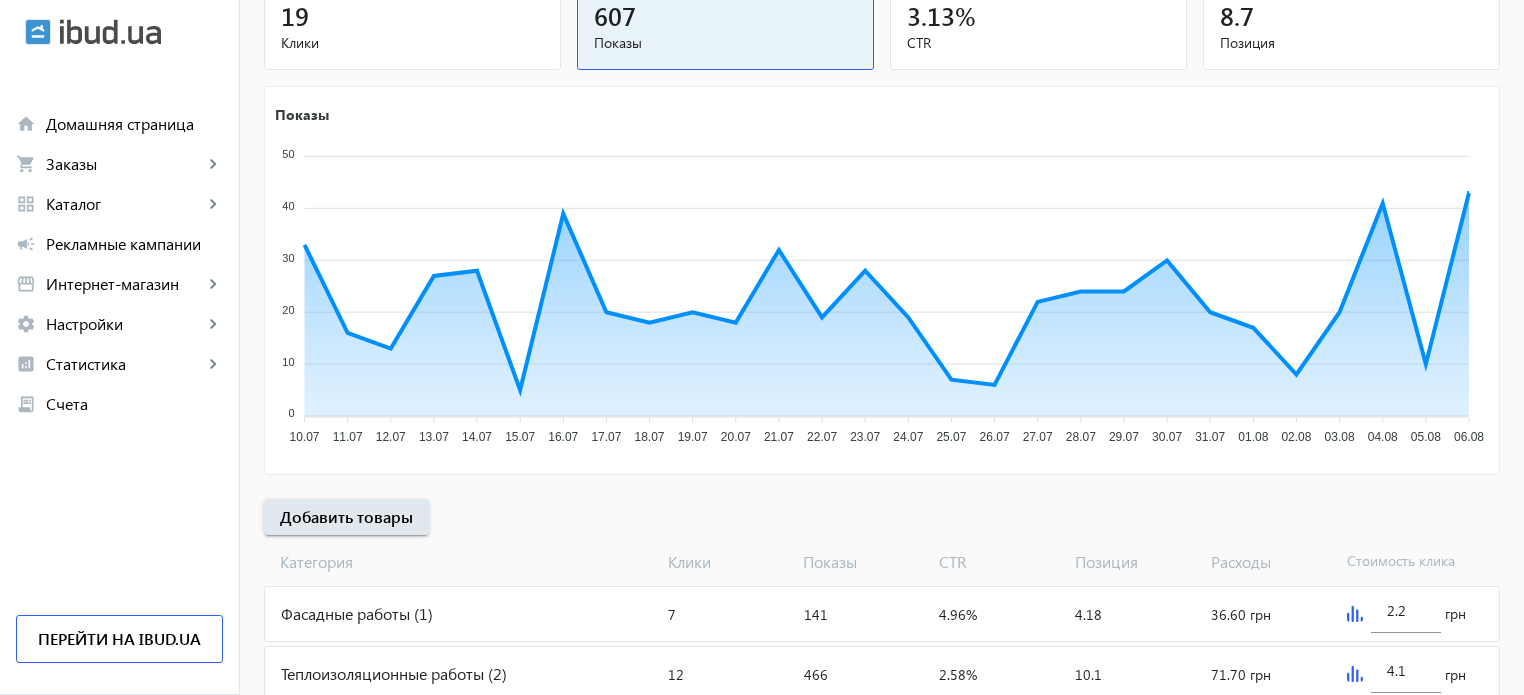 scroll, scrollTop: 331, scrollLeft: 0, axis: vertical 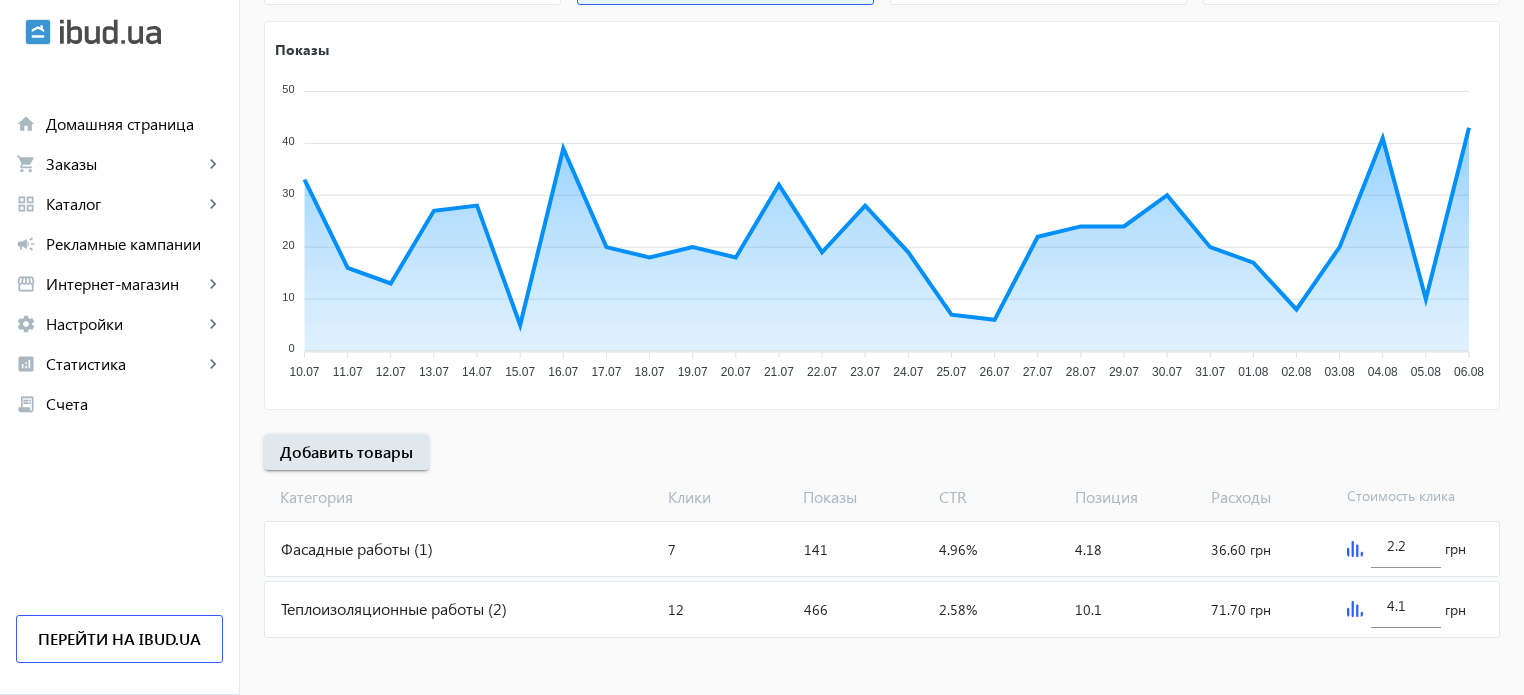 click on "Фасадные работы (1)" 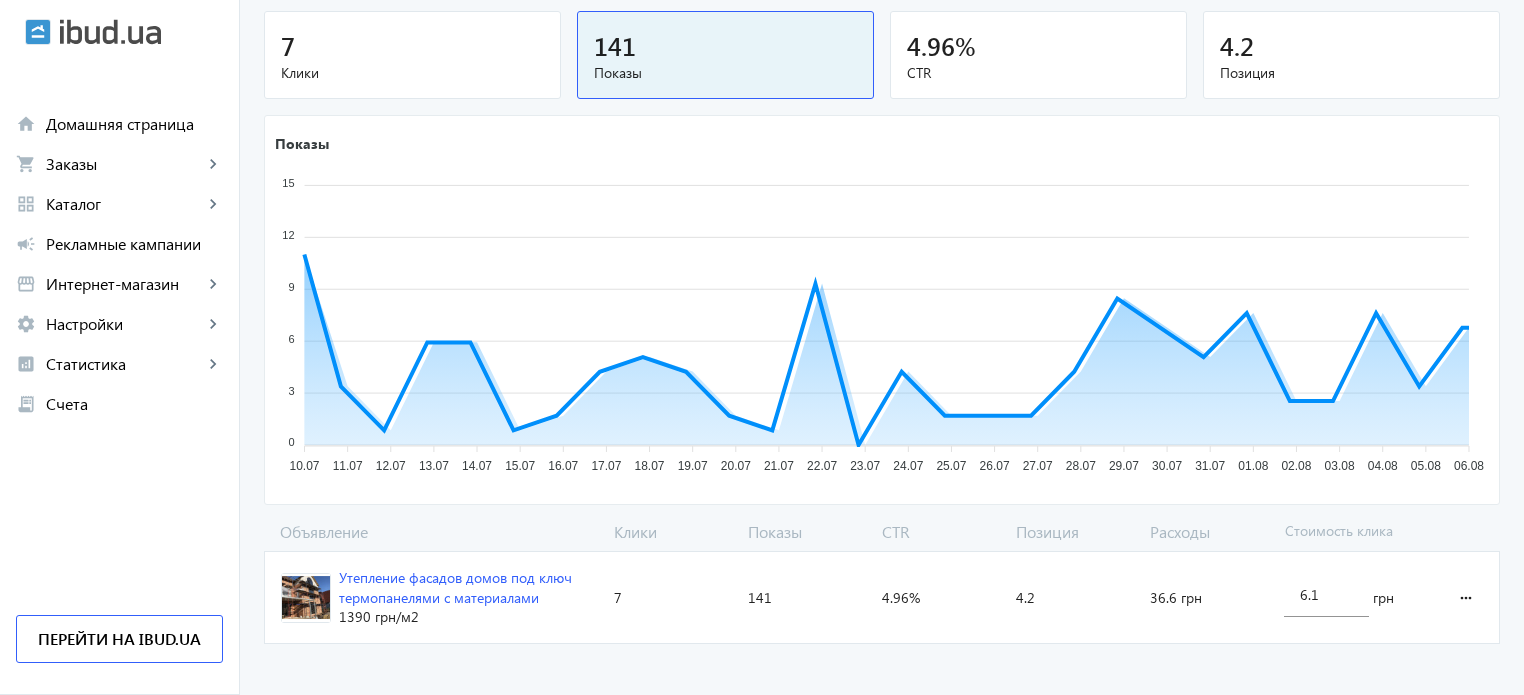 scroll, scrollTop: 220, scrollLeft: 0, axis: vertical 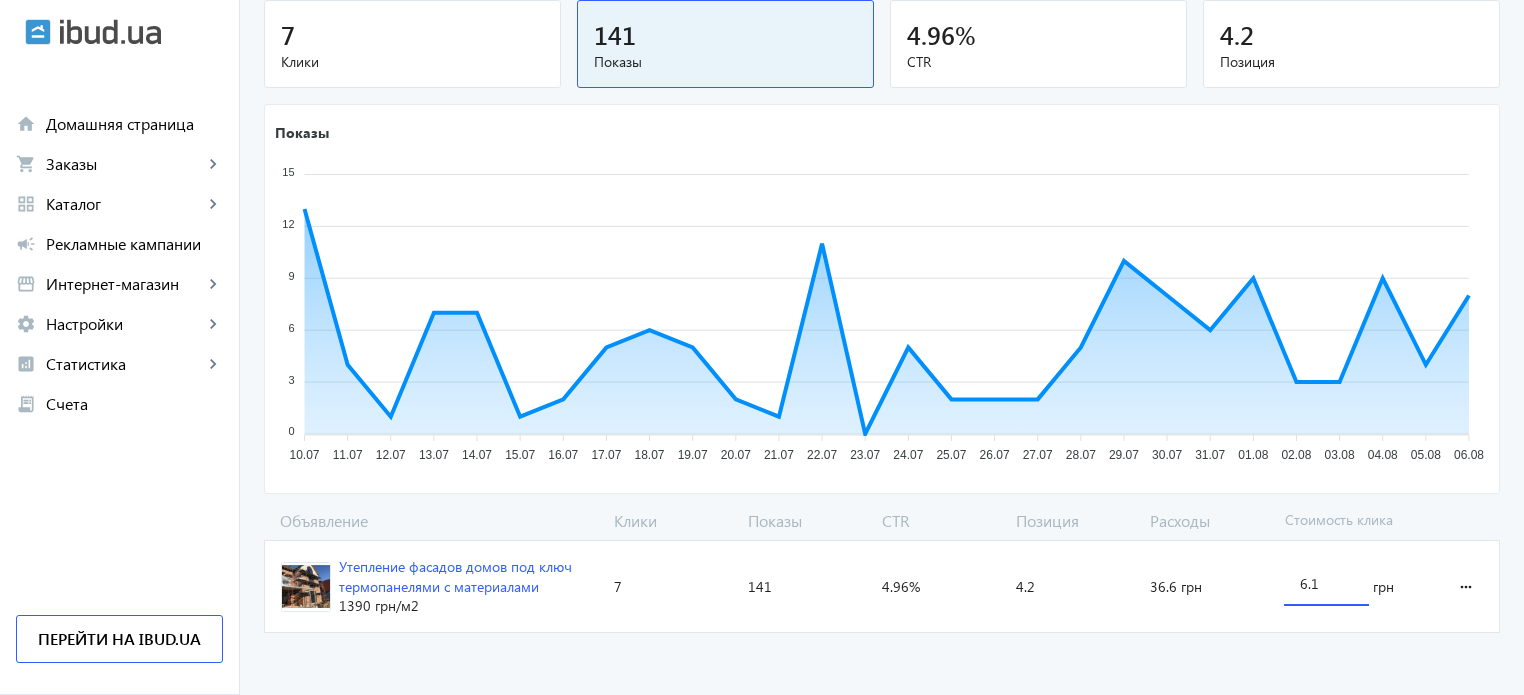 click on "6.1" at bounding box center (1326, 583) 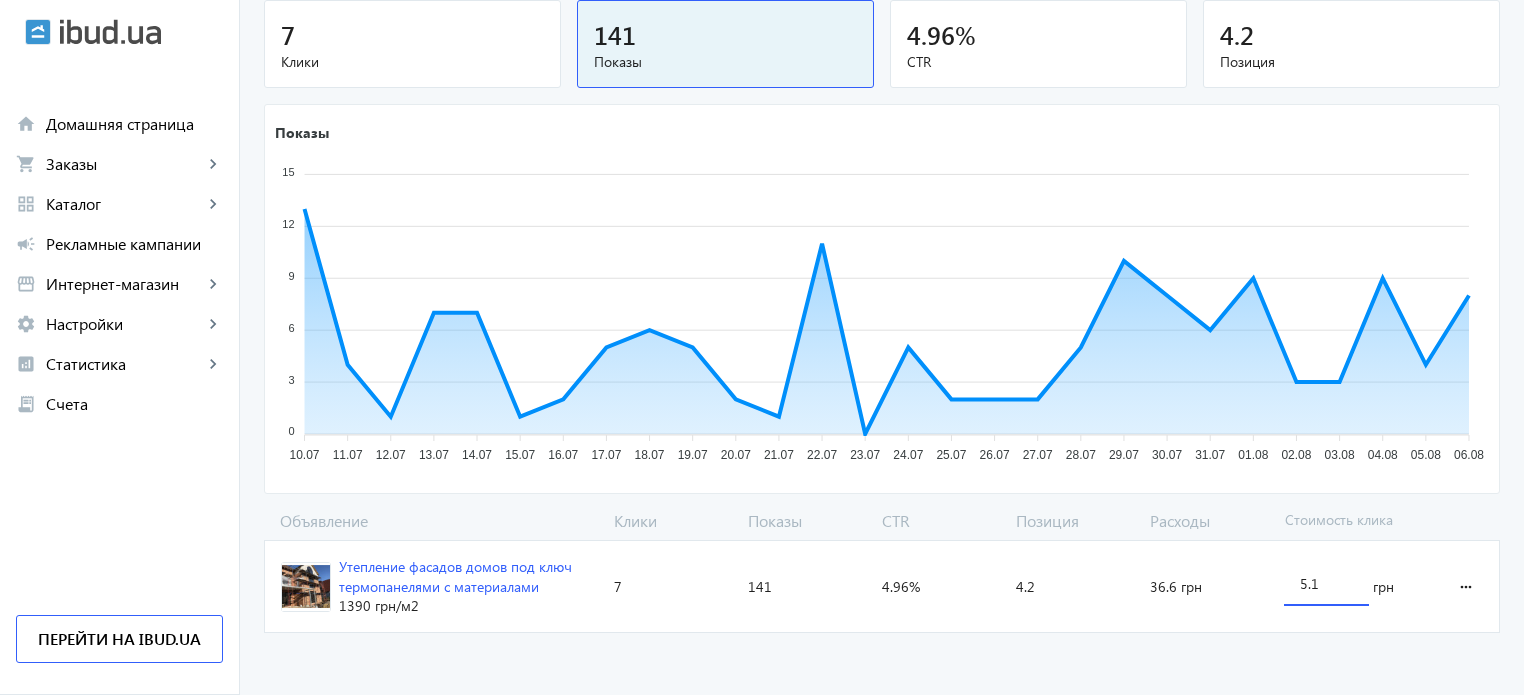 drag, startPoint x: 1308, startPoint y: 583, endPoint x: 1324, endPoint y: 590, distance: 17.464249 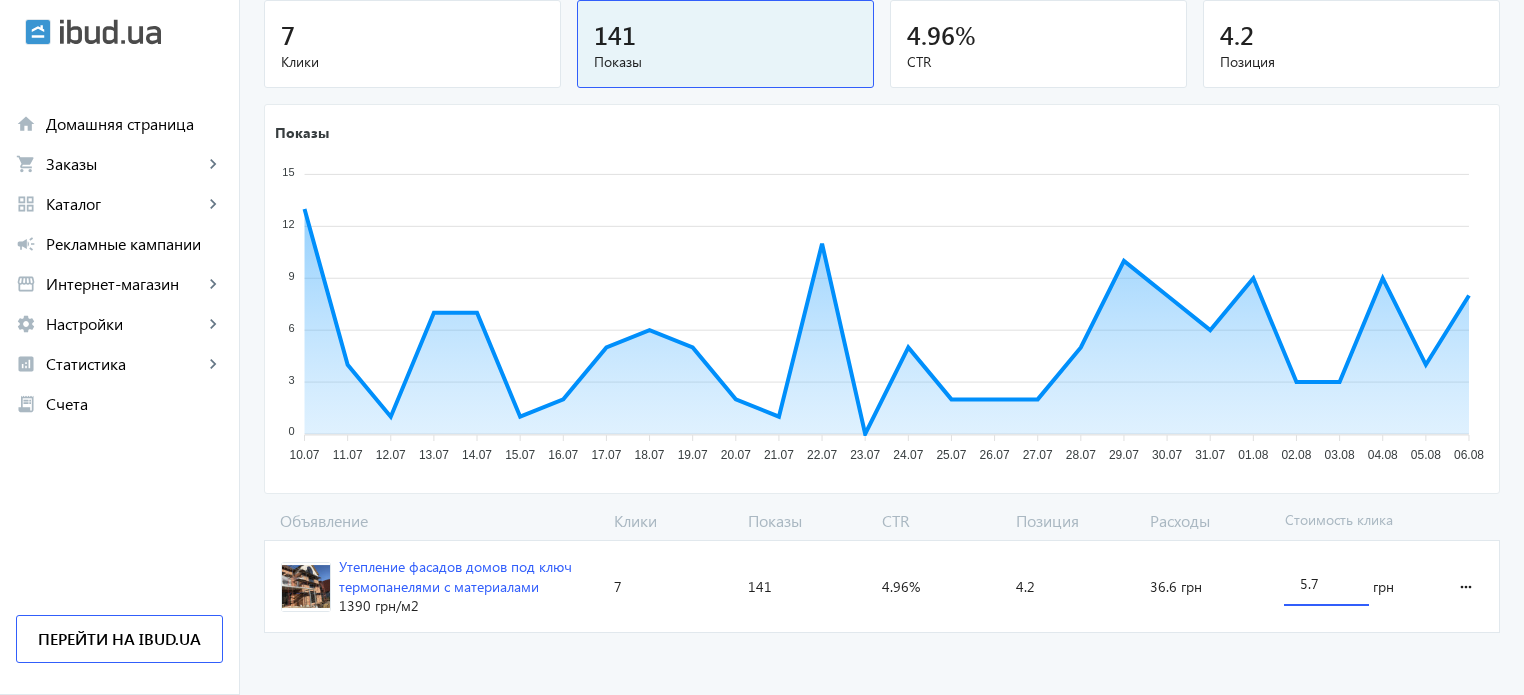 type on "5.7" 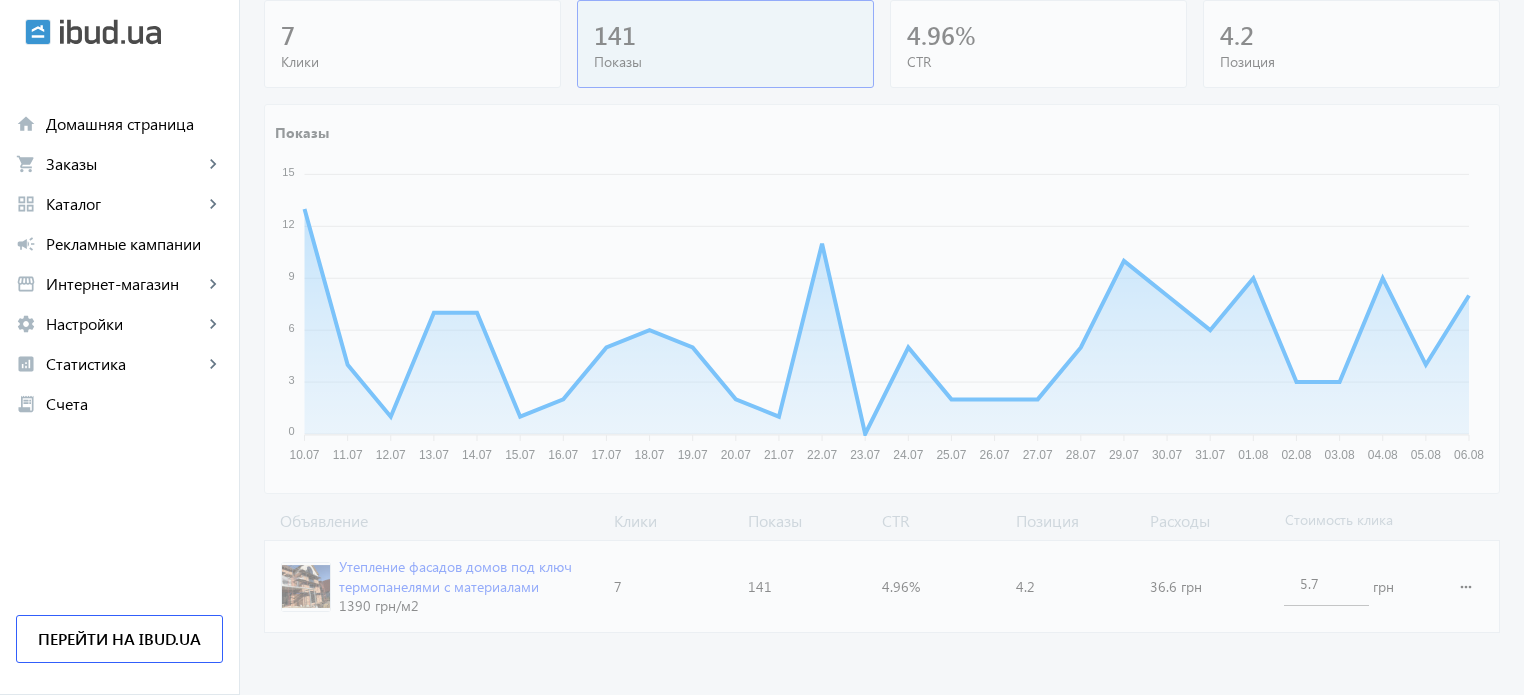 click on "arrow_back Каталоги рекламной кампании Фасадные работы 7 Клики 141 Показы 4.96 % CTR 4.2 Позиция Показы 15 15 12 12 9 9 6 6 3 3 0 0 10.07 10.07 11.07 11.07 12.07 12.07 13.07 13.07 14.07 14.07 15.07 15.07 16.07 16.07 17.07 17.07 18.07 18.07 19.07 19.07 20.07 20.07 21.07 21.07 22.07 22.07 23.07 23.07 24.07 24.07 25.07 25.07 26.07 26.07 27.07 27.07 28.07 28.07 29.07 29.07 30.07 30.07 31.07 31.07 01.08 01.08 02.08 02.08 03.08 03.08 04.08 04.08 05.08 05.08 06.08 06.08 20.07 Показы:  2 20.07 Объявление Клики Показы CTR Позиция Расходы Стоимость клика Утепление фасадов домов под ключ термопанелями с материалами [PRICE] грн /м2 Клики:  7 Показы:  141 CTR:  4.96% Позиция:  4.2 Расходы:  36.6 грн 5.7 грн more_horiz [CITY] область" 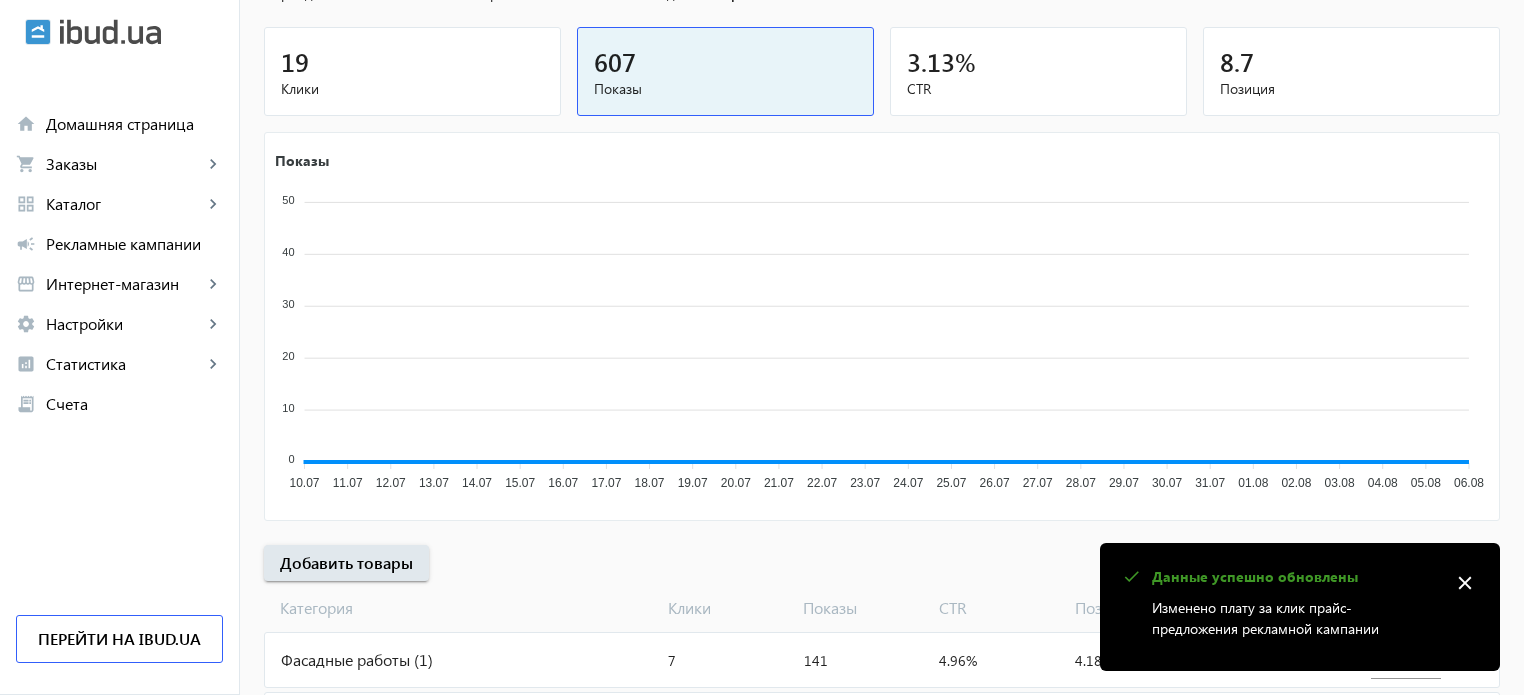 scroll, scrollTop: 331, scrollLeft: 0, axis: vertical 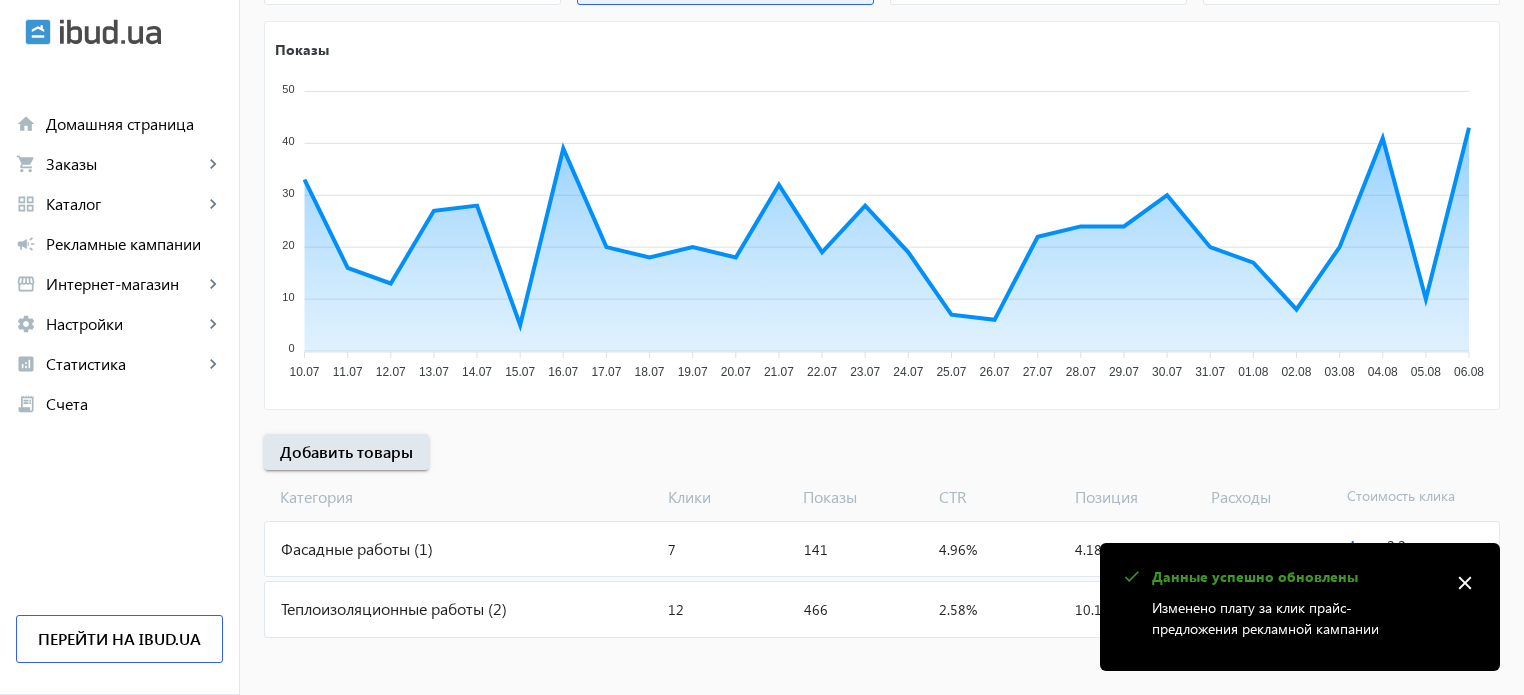 click on "Теплоизоляционные работы (2)" 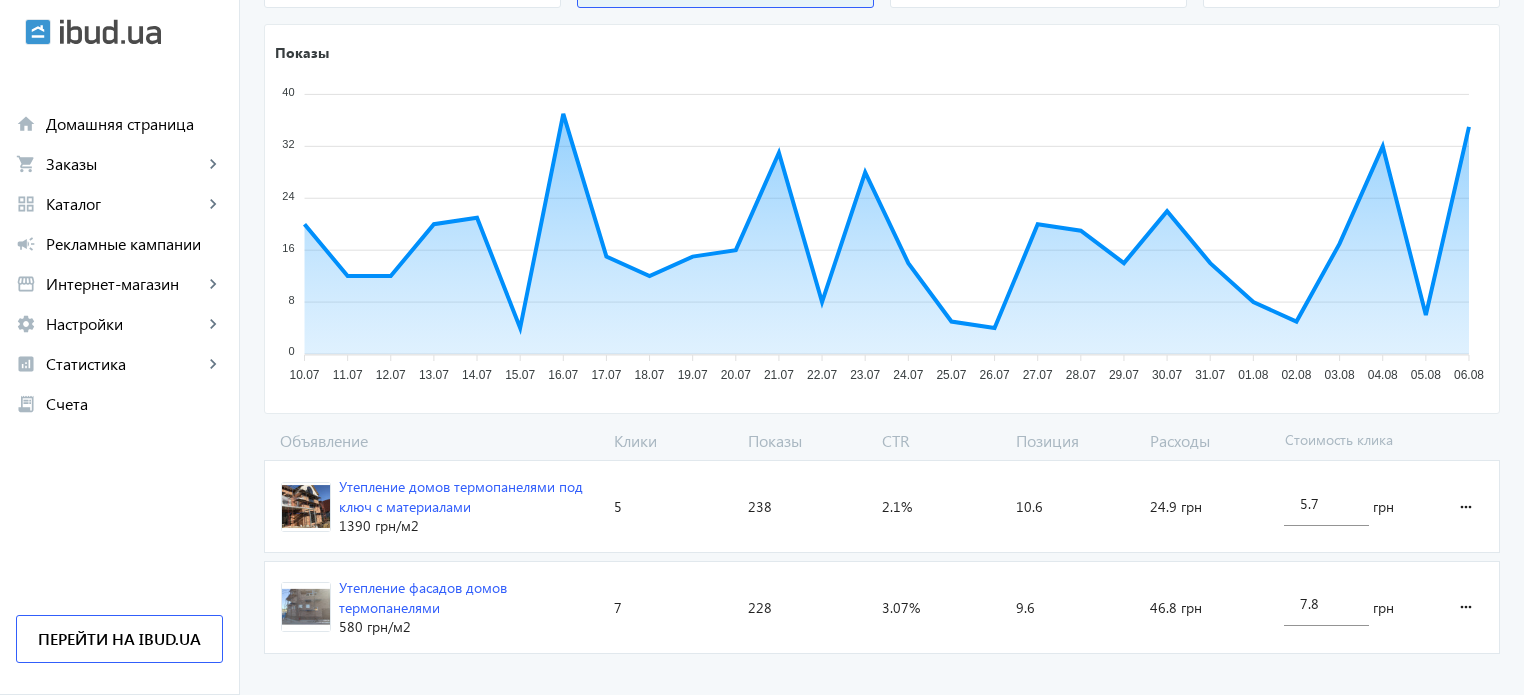 scroll, scrollTop: 320, scrollLeft: 0, axis: vertical 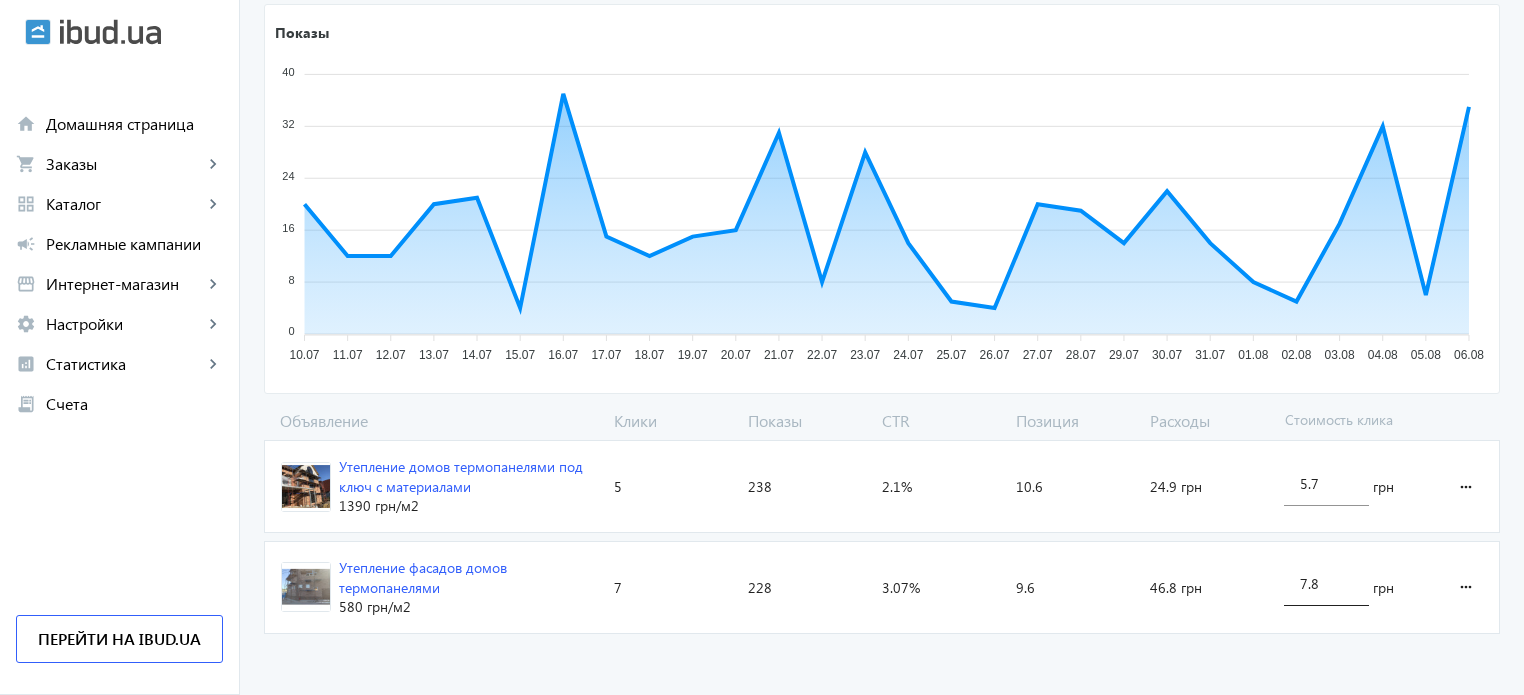 click on "7.8" at bounding box center [1326, 583] 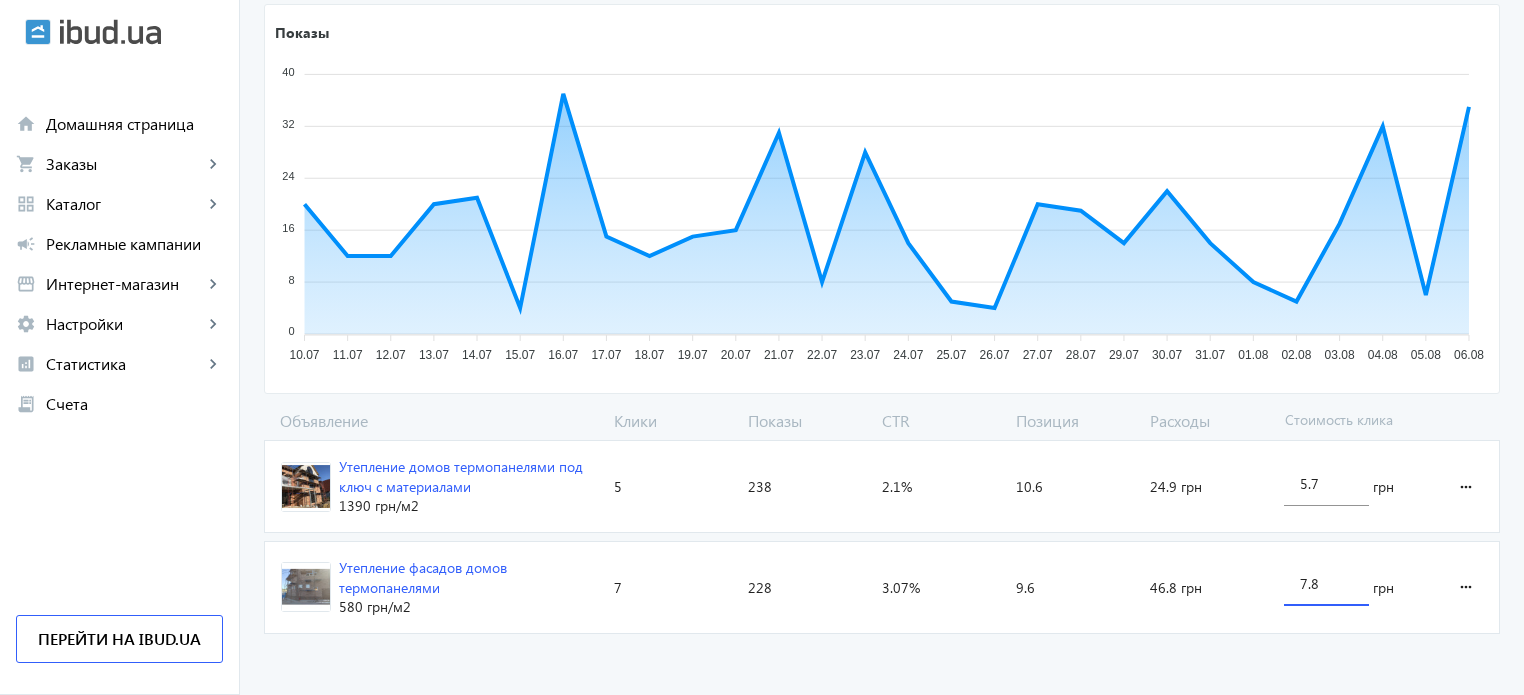 click on "7.8" at bounding box center (1326, 583) 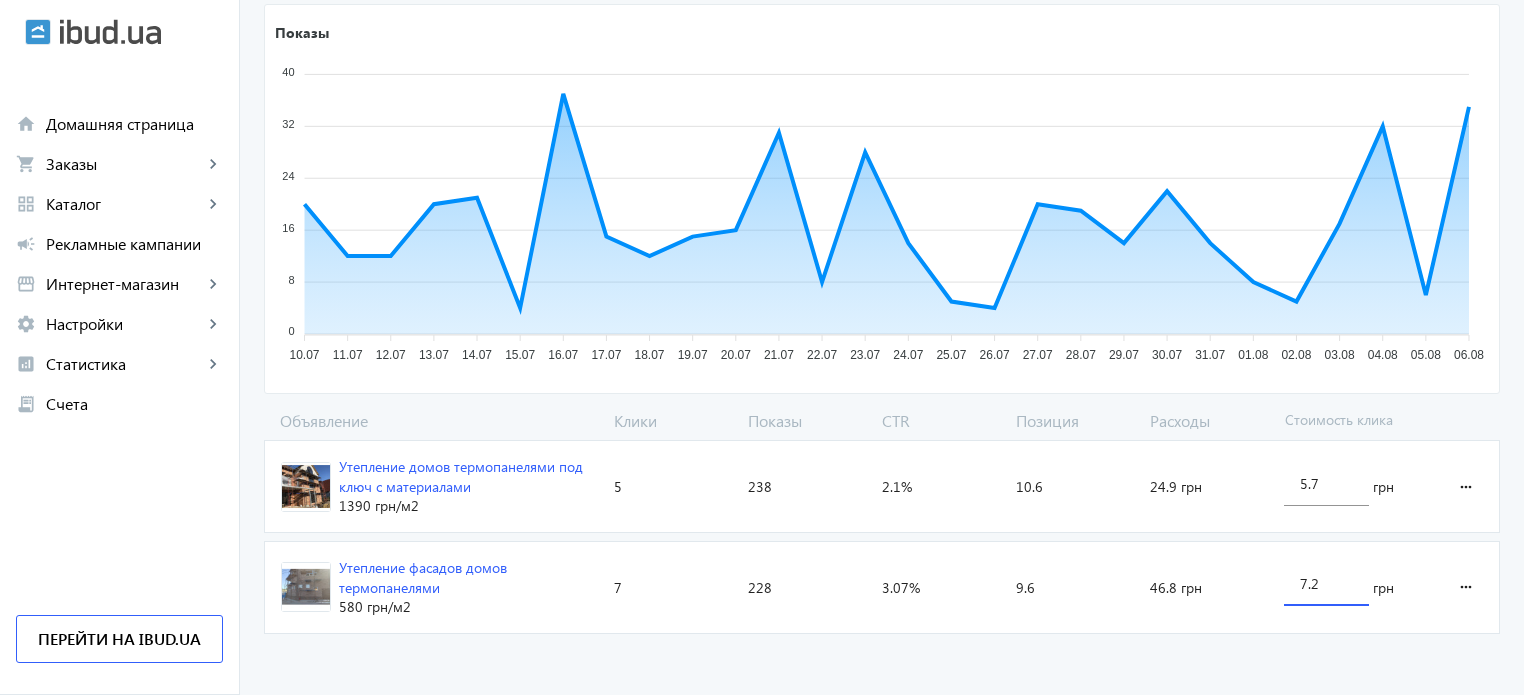 click on "arrow_back Каталоги рекламной кампании Теплоизоляционные работы 12 Клики 466 Показы 2.58 % CTR 10.1 Позиция Показы 40 40 32 32 24 24 16 16 8 8 0 0 10.07 10.07 11.07 11.07 12.07 12.07 13.07 13.07 14.07 14.07 15.07 15.07 16.07 16.07 17.07 17.07 18.07 18.07 19.07 19.07 20.07 20.07 21.07 21.07 22.07 22.07 23.07 23.07 24.07 24.07 25.07 25.07 26.07 26.07 27.07 27.07 28.07 28.07 29.07 29.07 30.07 30.07 31.07 31.07 01.08 01.08 02.08 02.08 03.08 03.08 04.08 04.08 05.08 05.08 06.08 06.08 19.07 Показы:  15 19.07 Объявление Клики Показы CTR Позиция Расходы Стоимость клика Утепление домов термопанелями под ключ с материалами 1390 грн /м2 Клики:  5 Показы:  238 CTR:  2.1% Позиция:  10.6 Расходы:  24.9 грн 5.7 грн more_horiz Утепление фасадов домов термопанелями 580 грн /м2 7 228" 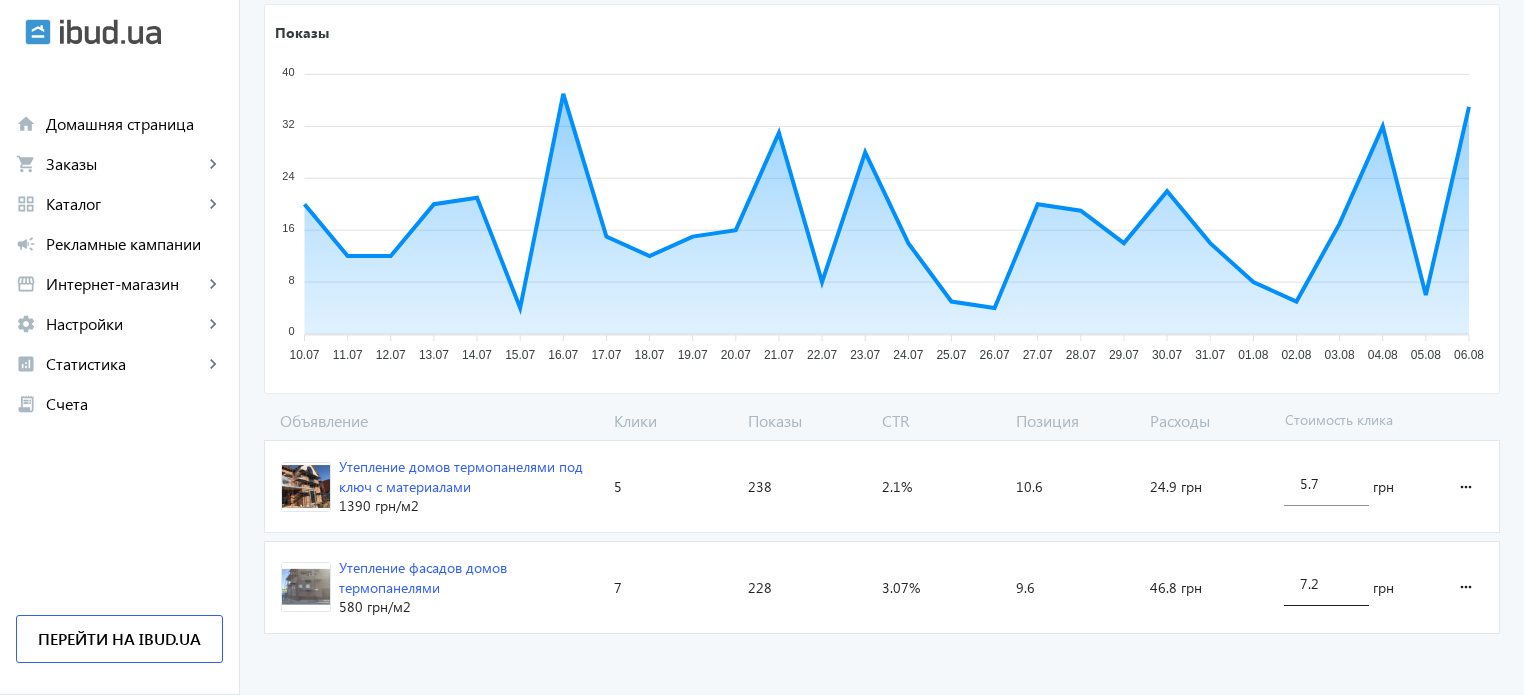click on "7.2" 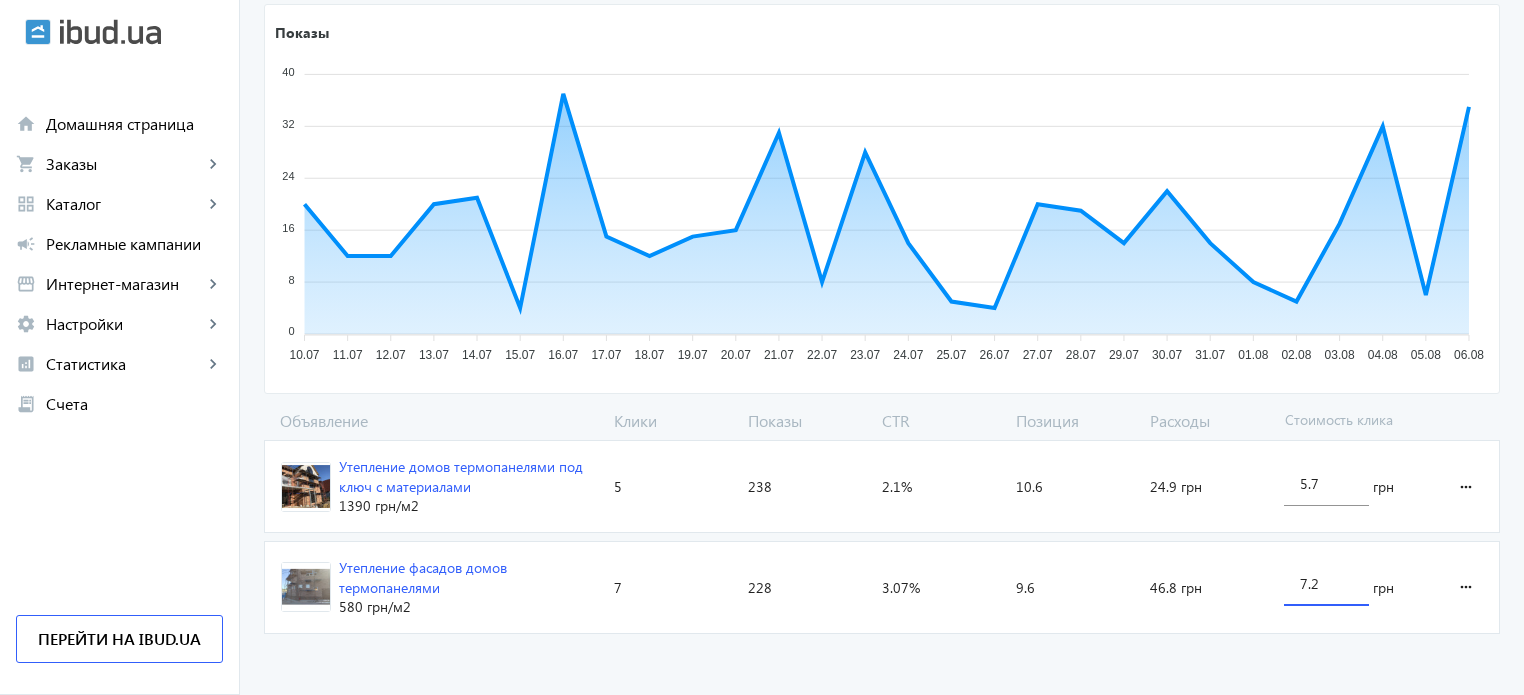 click on "7.2" at bounding box center (1326, 583) 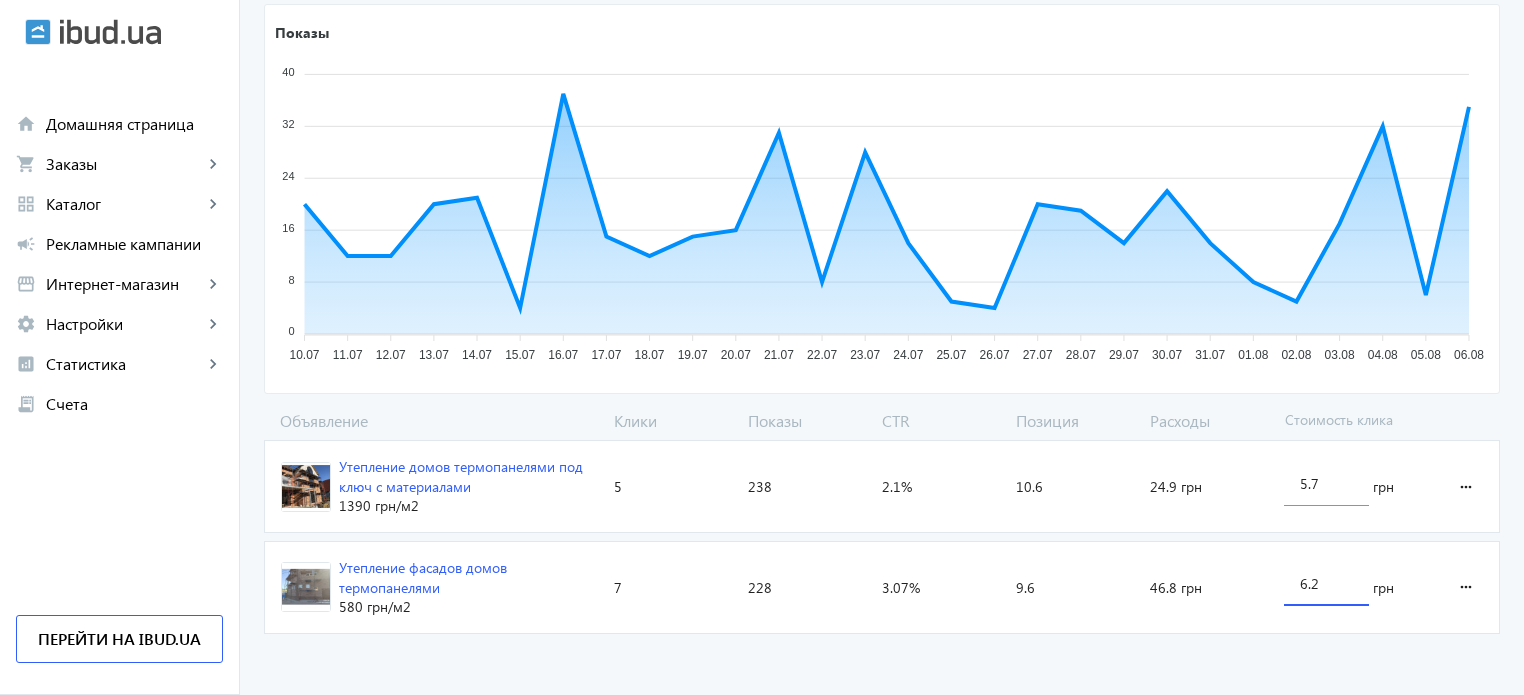 drag, startPoint x: 1311, startPoint y: 591, endPoint x: 1328, endPoint y: 595, distance: 17.464249 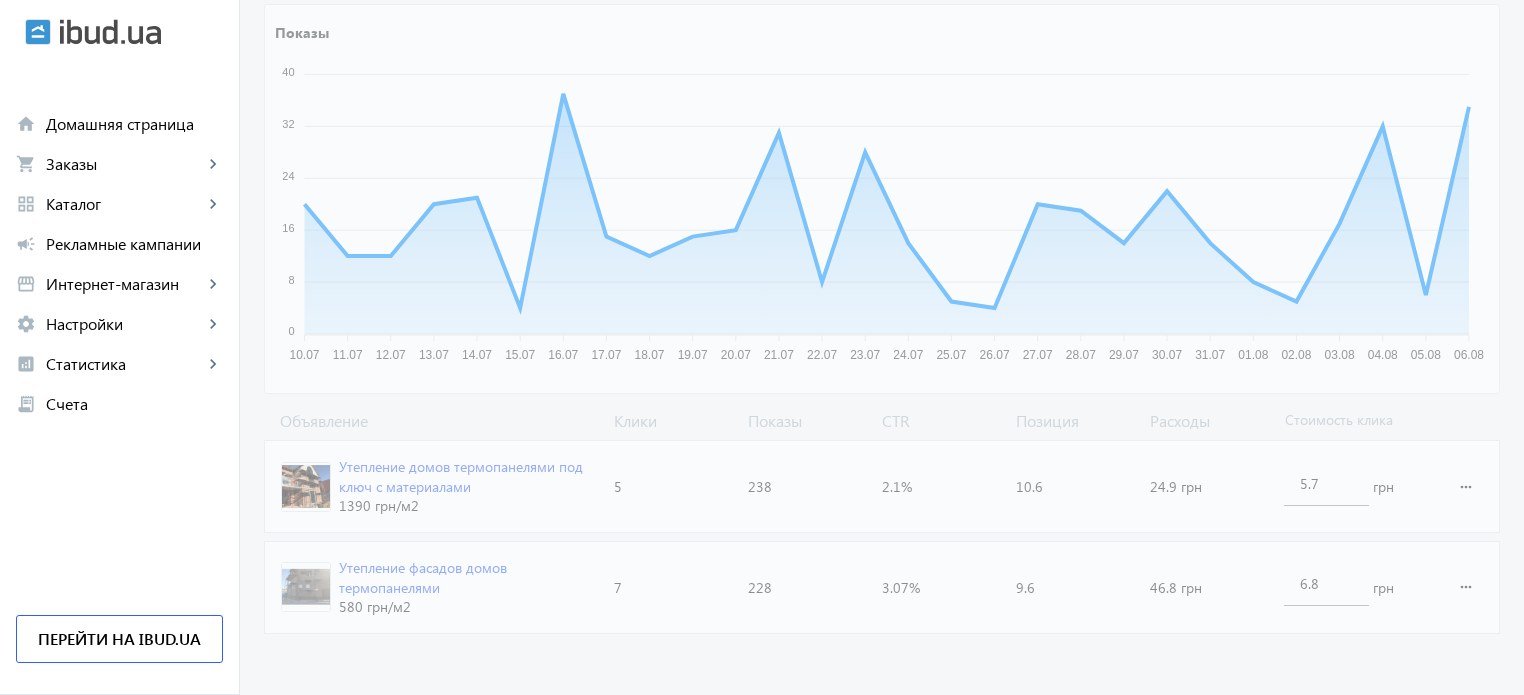 click on "arrow_back Каталоги рекламной кампании Теплоизоляционные работы 12 Клики 466 Показы 2.58 % CTR 10.1 Позиция Показы 40 40 32 32 24 24 16 16 8 8 0 0 10.07 10.07 11.07 11.07 12.07 12.07 13.07 13.07 14.07 14.07 15.07 15.07 16.07 16.07 17.07 17.07 18.07 18.07 19.07 19.07 20.07 20.07 21.07 21.07 22.07 22.07 23.07 23.07 24.07 24.07 25.07 25.07 26.07 26.07 27.07 27.07 28.07 28.07 29.07 29.07 30.07 30.07 31.07 31.07 01.08 01.08 02.08 02.08 03.08 03.08 04.08 04.08 05.08 05.08 06.08 06.08 24.07 Показы:  14 24.07 Объявление Клики Показы CTR Позиция Расходы Стоимость клика Утепление домов термопанелями под ключ с материалами 1390 грн /м2 Клики:  5 Показы:  238 CTR:  2.1% Позиция:  10.6 Расходы:  24.9 грн 5.7 грн more_horiz Утепление фасадов домов термопанелями 580 грн /м2 7 228" 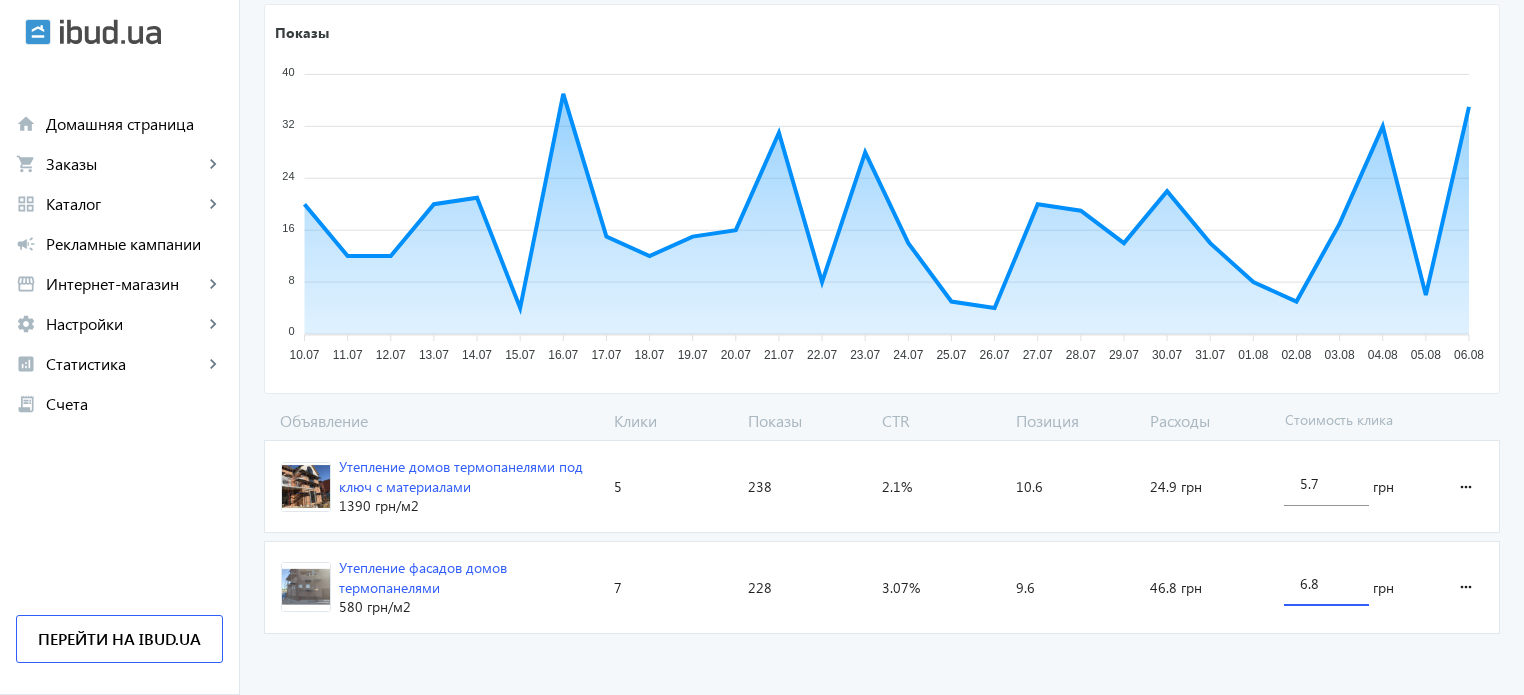 drag, startPoint x: 1329, startPoint y: 573, endPoint x: 1309, endPoint y: 563, distance: 22.36068 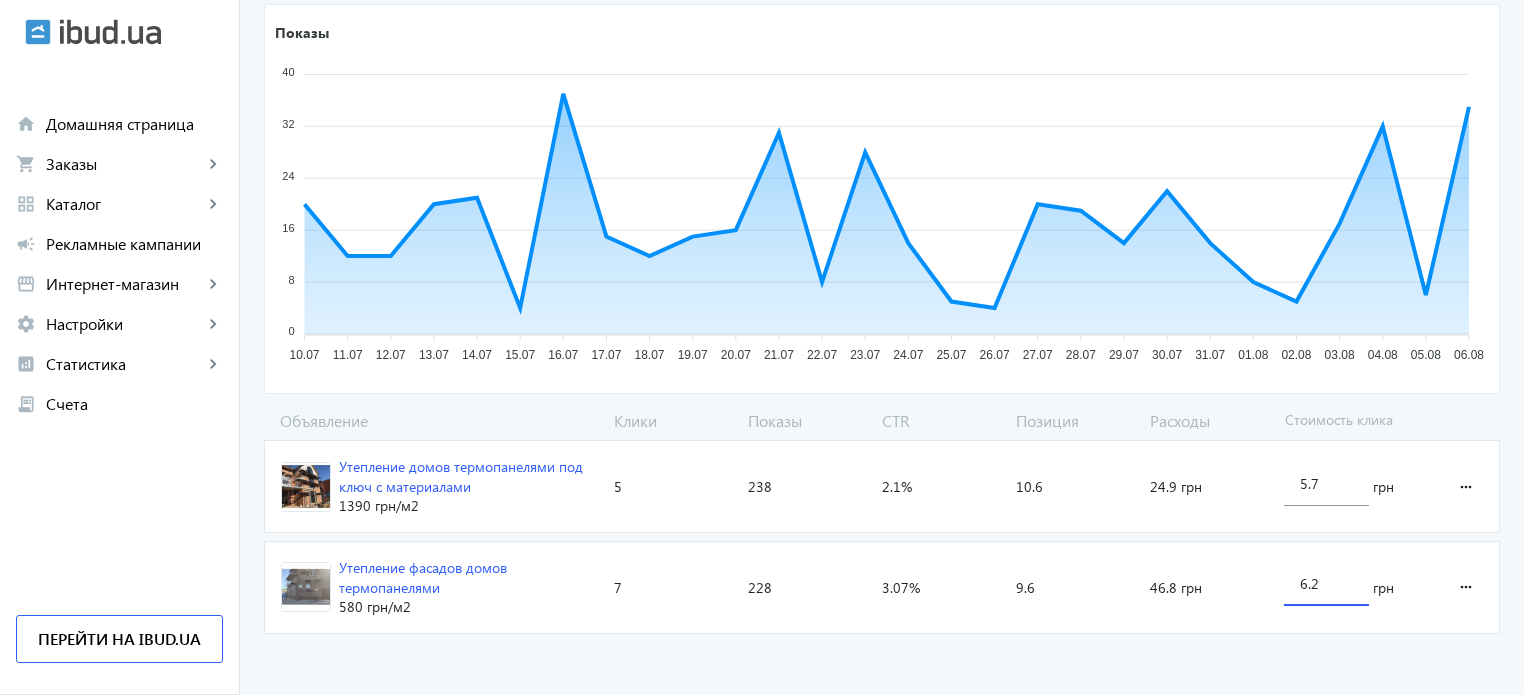 click on "arrow_back Каталоги рекламной кампании Теплоизоляционные работы 12 Клики 466 Показы 2.58 % CTR 10.1 Позиция Показы 40 40 32 32 24 24 16 16 8 8 0 0 10.07 10.07 11.07 11.07 12.07 12.07 13.07 13.07 14.07 14.07 15.07 15.07 16.07 16.07 17.07 17.07 18.07 18.07 19.07 19.07 20.07 20.07 21.07 21.07 22.07 22.07 23.07 23.07 24.07 24.07 25.07 25.07 26.07 26.07 27.07 27.07 28.07 28.07 29.07 29.07 30.07 30.07 31.07 31.07 01.08 01.08 02.08 02.08 03.08 03.08 04.08 04.08 05.08 05.08 06.08 06.08 26.07 Показы:  4 26.07 Объявление Клики Показы CTR Позиция Расходы Стоимость клика Утепление домов термопанелями под ключ с материалами 1390 грн /м2 Клики:  5 Показы:  238 CTR:  2.1% Позиция:  10.6 Расходы:  24.9 грн 5.7 грн more_horiz Утепление фасадов домов термопанелями 580 грн /м2 7 228 9.6" 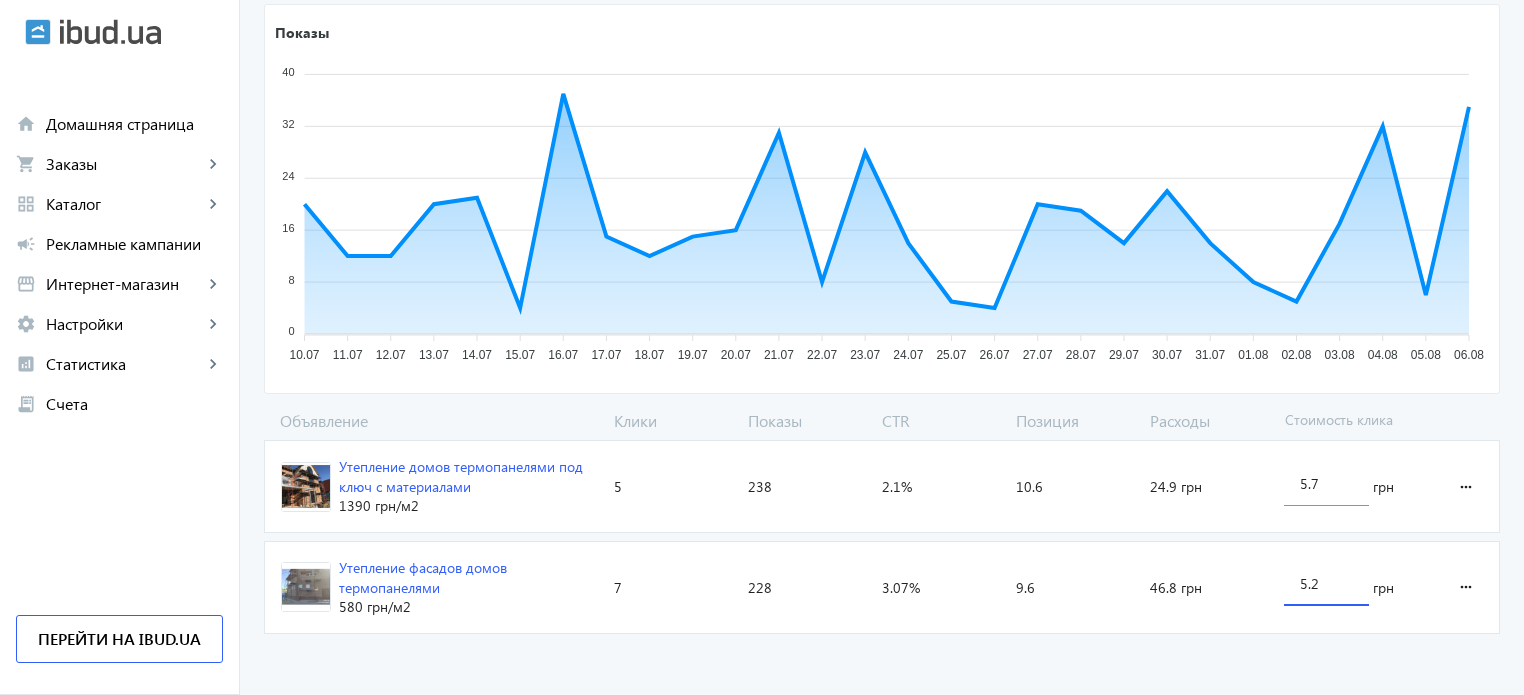 drag, startPoint x: 1308, startPoint y: 587, endPoint x: 1323, endPoint y: 588, distance: 15.033297 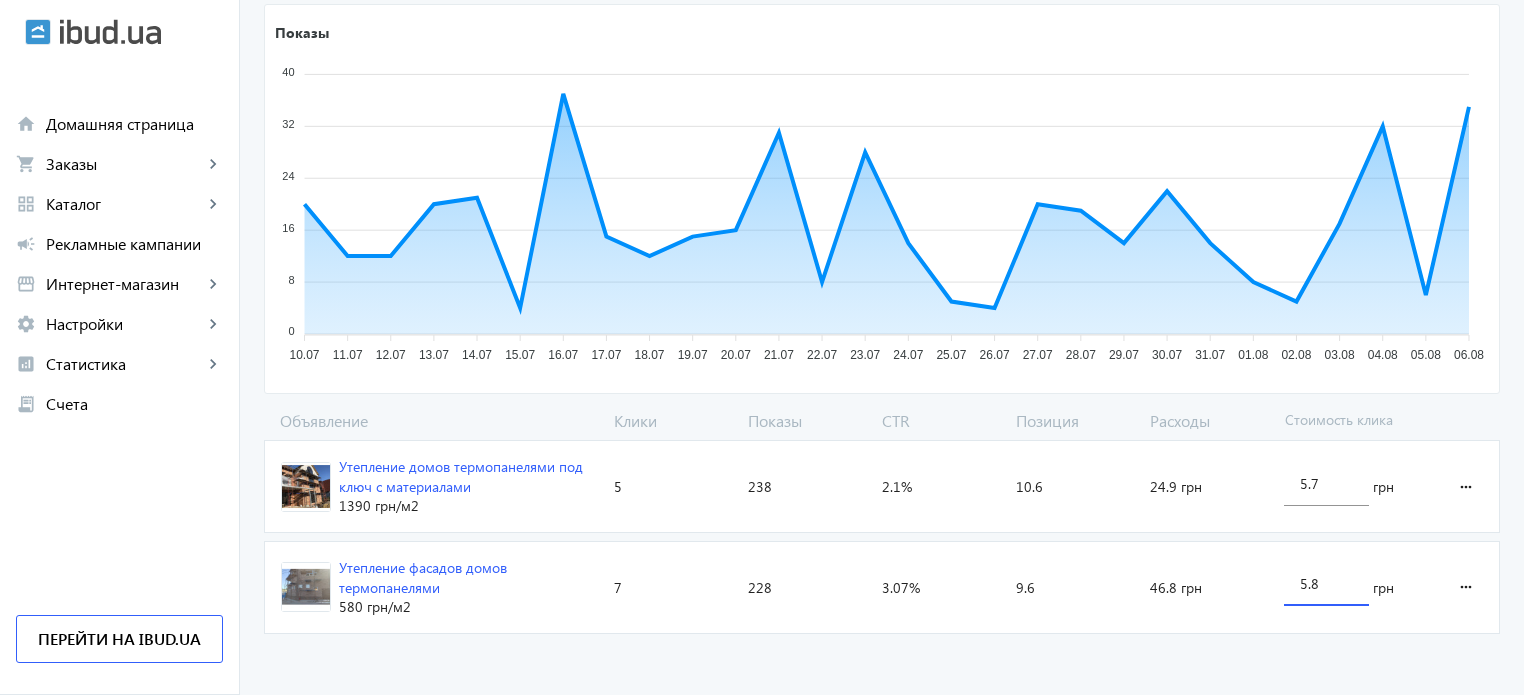 type on "5.8" 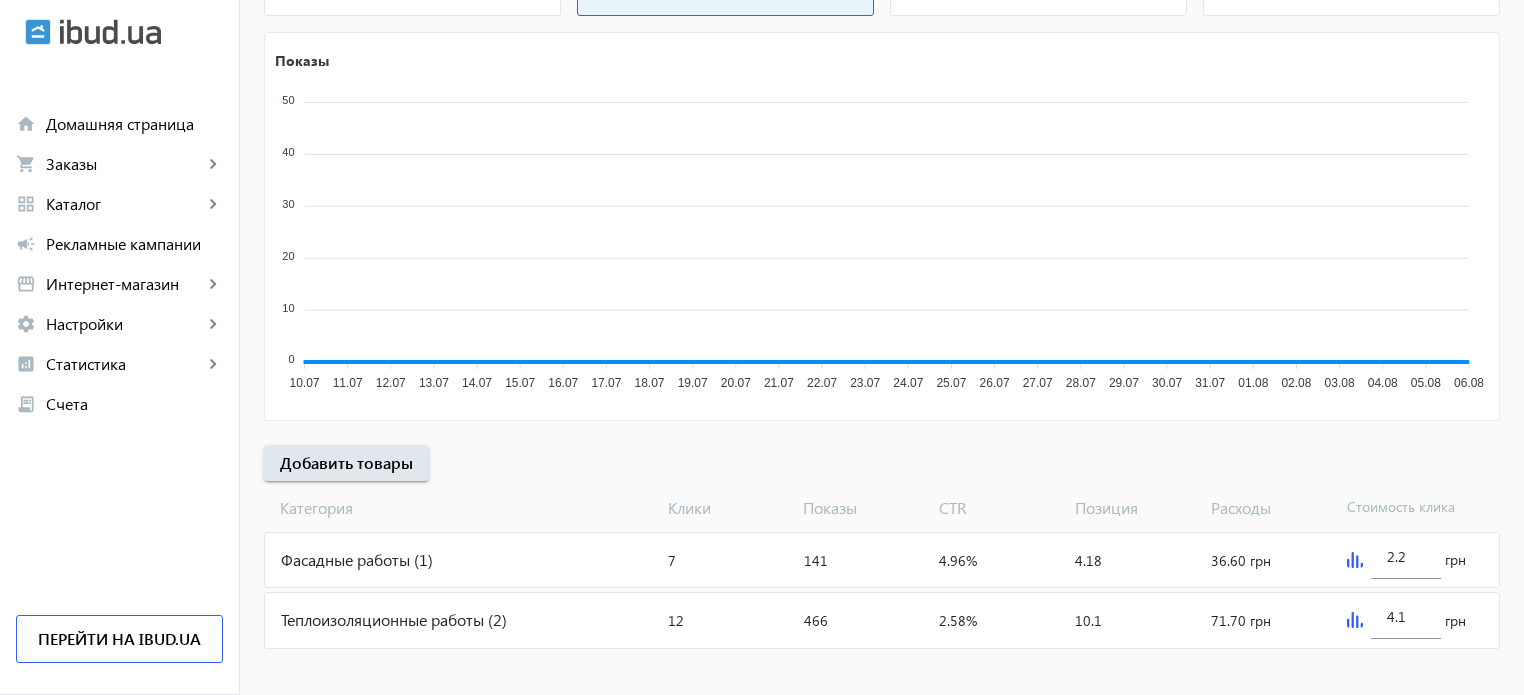 scroll, scrollTop: 331, scrollLeft: 0, axis: vertical 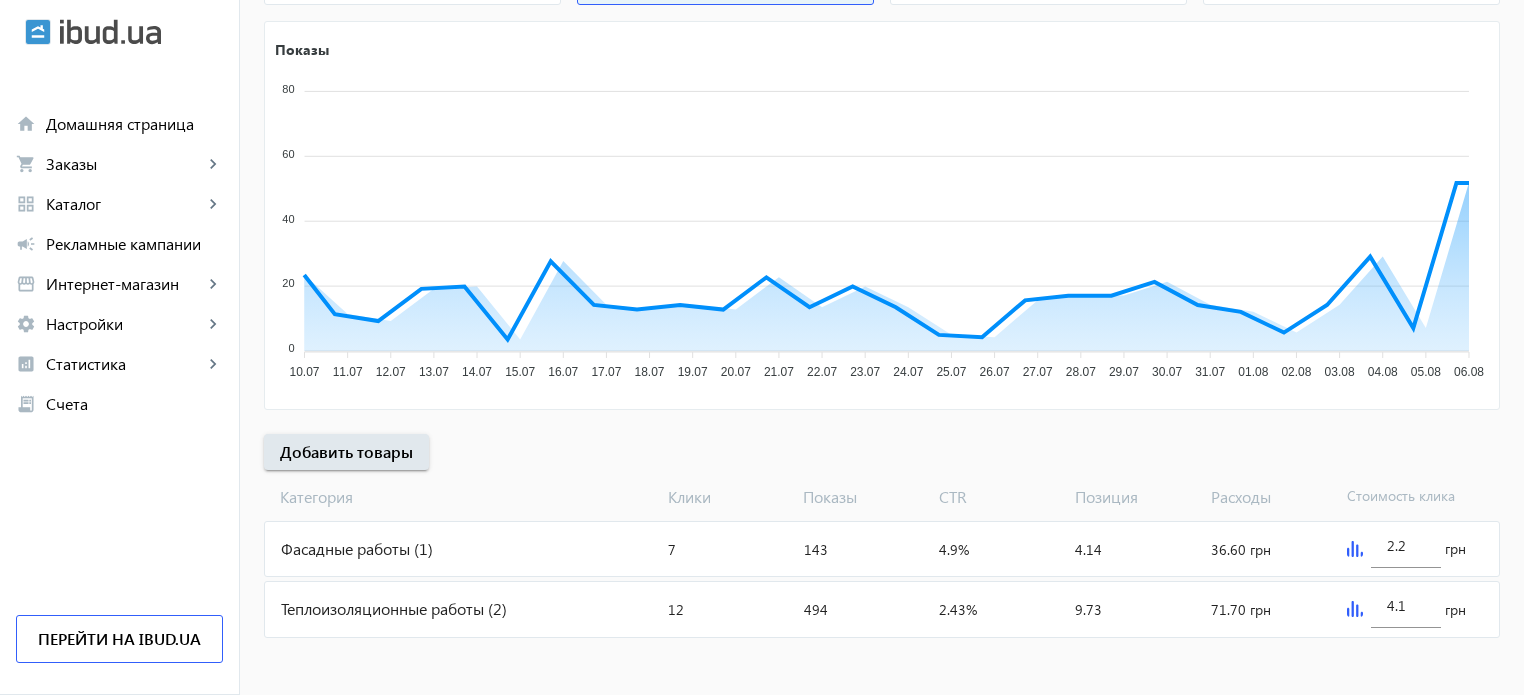 click on "Фасадные работы (1)" 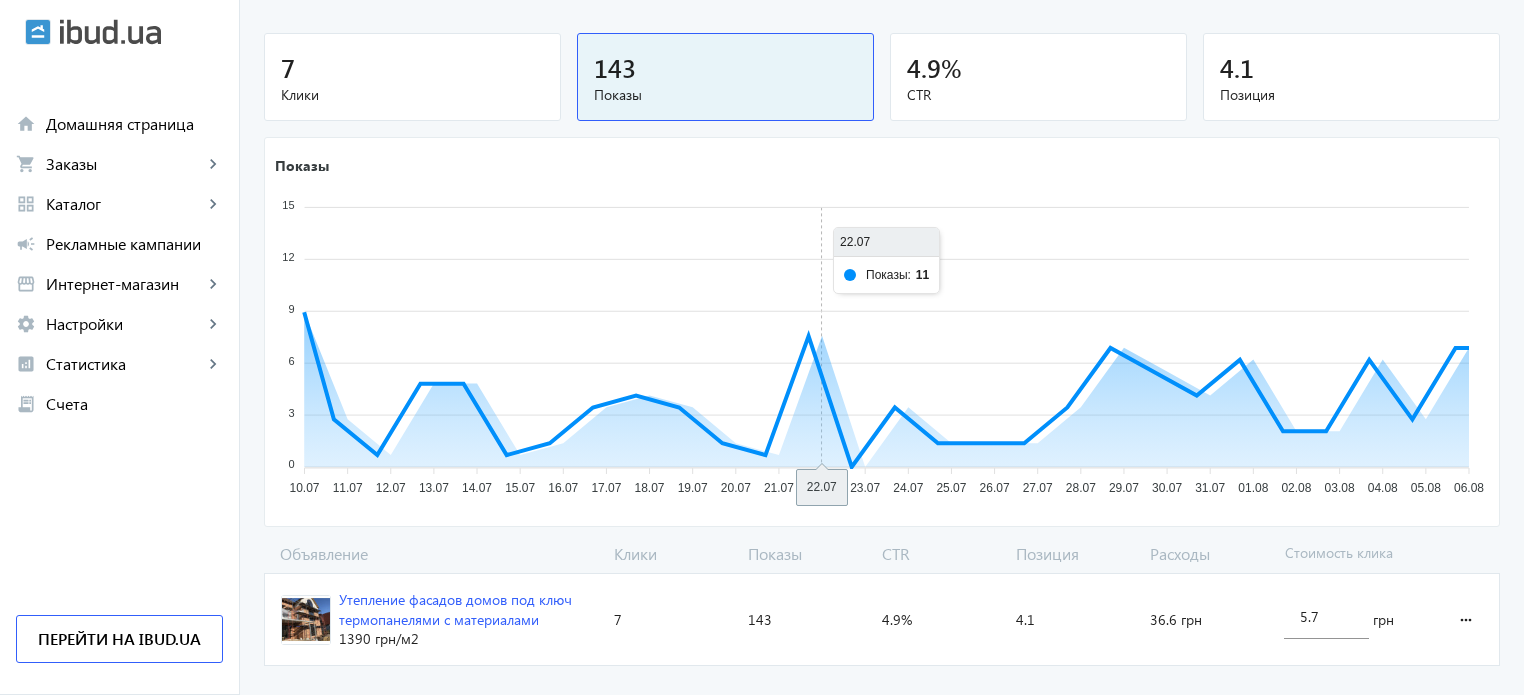 scroll, scrollTop: 220, scrollLeft: 0, axis: vertical 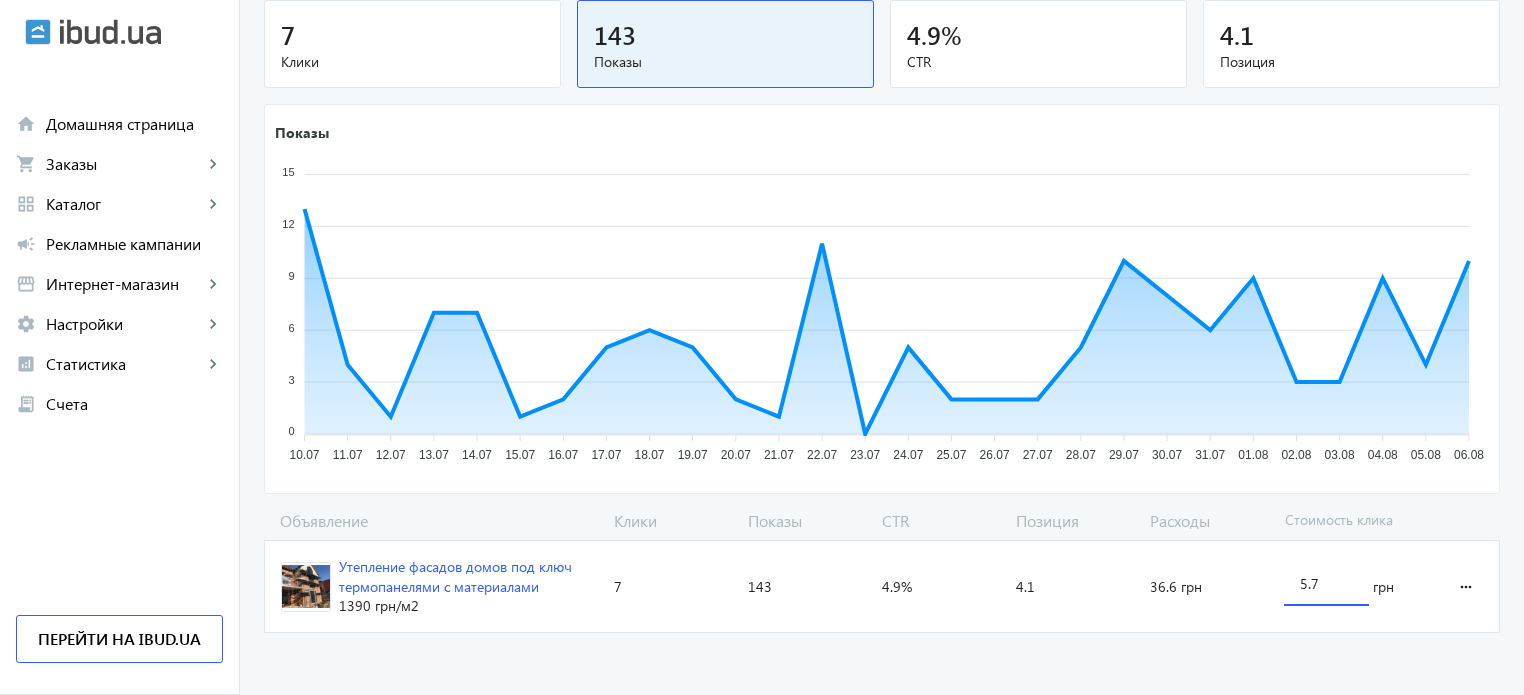 click on "5.7" at bounding box center [1326, 583] 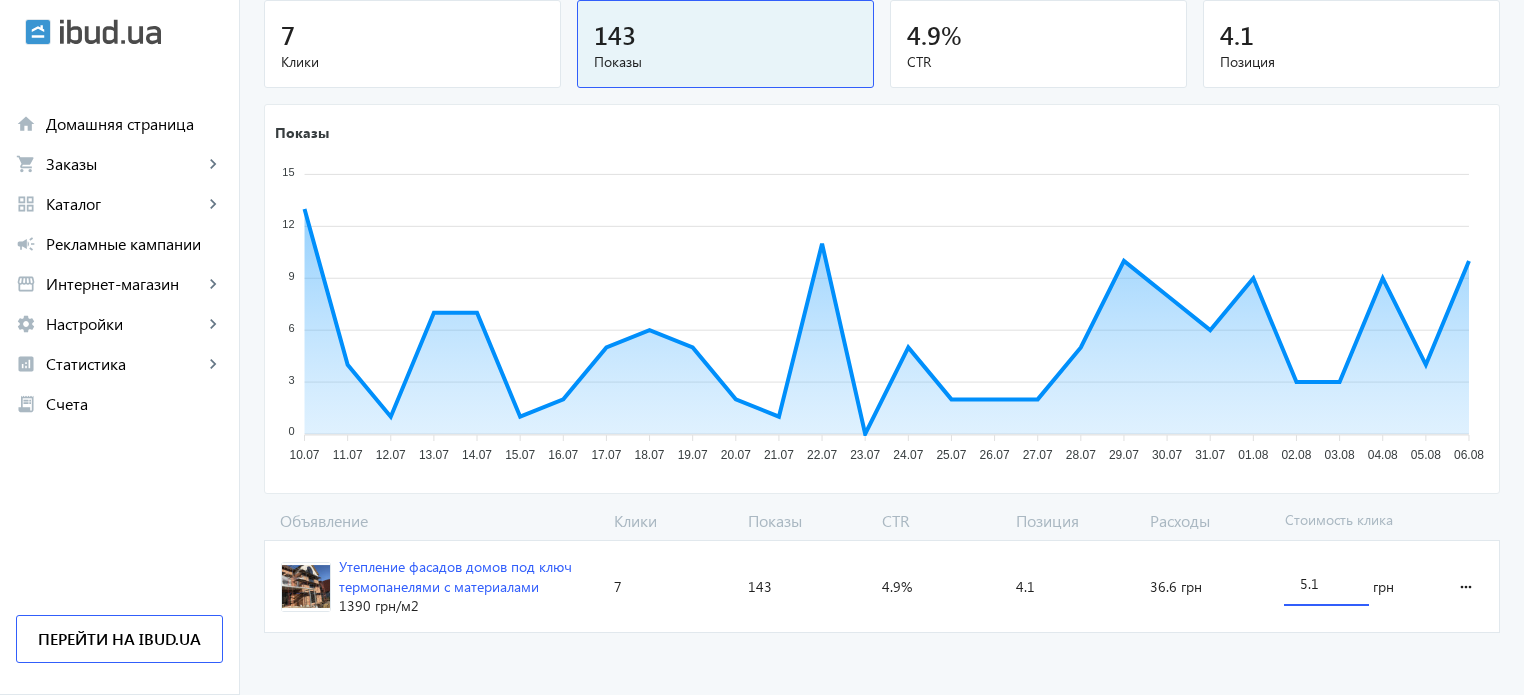 click on "arrow_back Каталоги рекламной кампании Фасадные работы 7 Клики 143 Показы 4.9 % CTR 4.1 Позиция Показы 15 15 12 12 9 9 6 6 3 3 0 0 10.07 10.07 11.07 11.07 12.07 12.07 13.07 13.07 14.07 14.07 15.07 15.07 16.07 16.07 17.07 17.07 18.07 18.07 19.07 19.07 20.07 20.07 21.07 21.07 22.07 22.07 23.07 23.07 24.07 24.07 25.07 25.07 26.07 26.07 27.07 27.07 28.07 28.07 29.07 29.07 30.07 30.07 31.07 31.07 01.08 01.08 02.08 02.08 03.08 03.08 04.08 04.08 05.08 05.08 06.08 06.08 23.07 Показы:  0 23.07 Объявление Клики Показы CTR Позиция Расходы Стоимость клика Утепление фасадов домов под ключ термопанелями с материалами [PRICE] грн /м2 Клики:  7 Показы:  143 CTR:  4.9% Позиция:  4.1 Расходы:  36.6 грн 5.1 грн more_horiz [CITY] область" 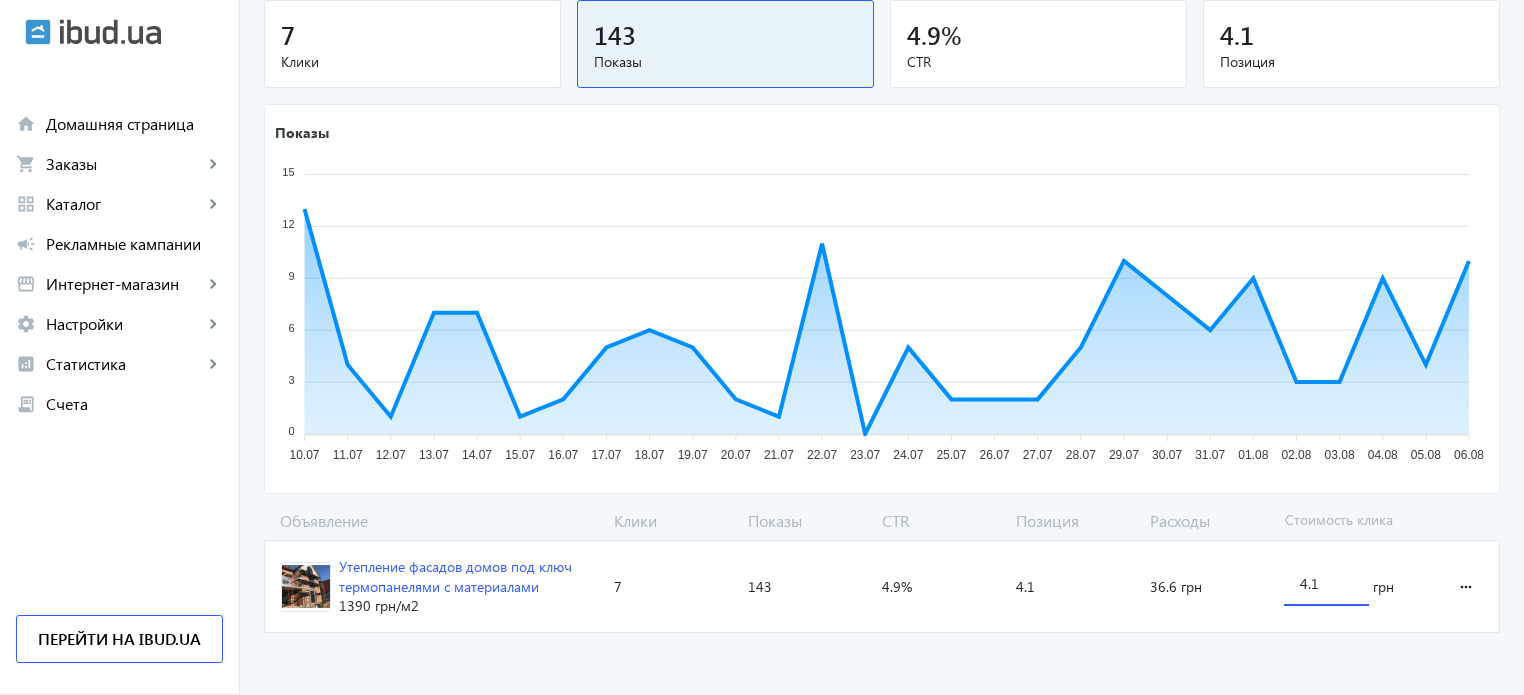 type on "4.1" 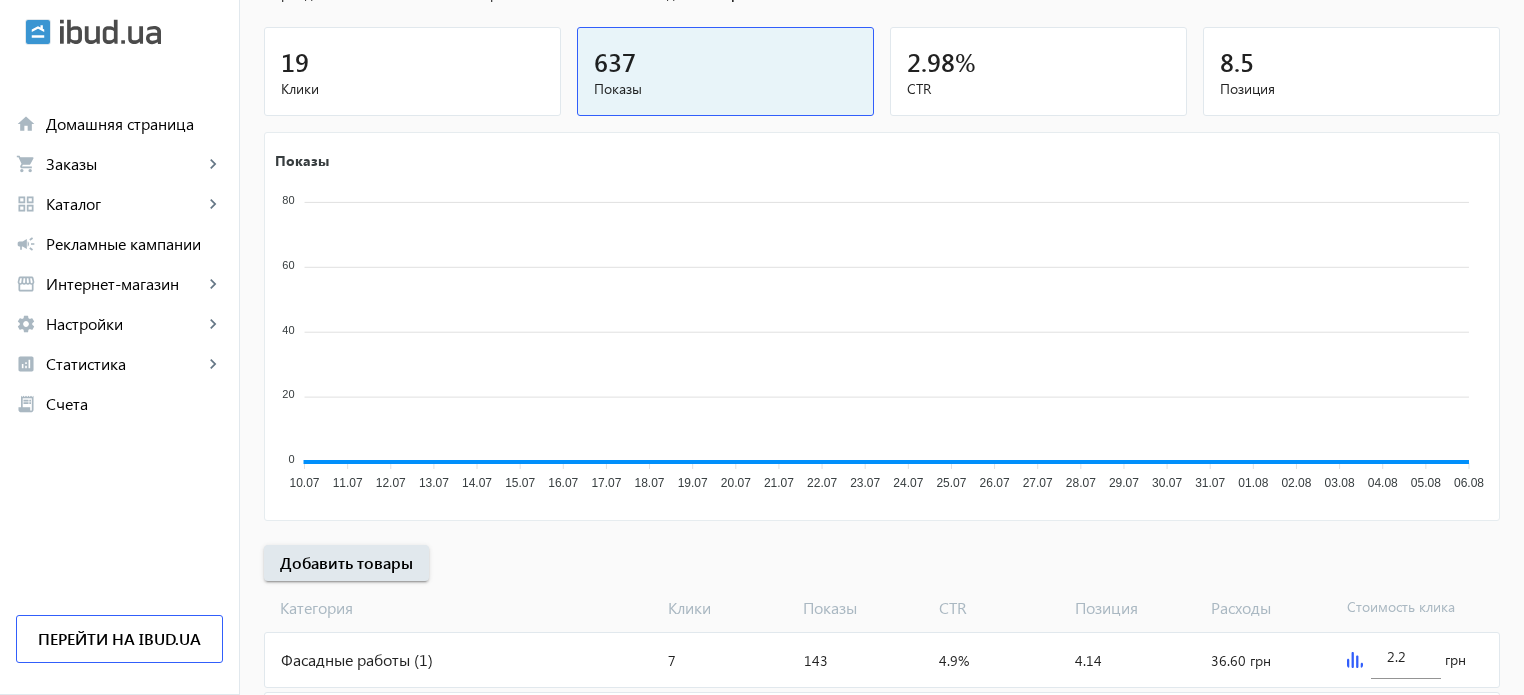 scroll, scrollTop: 331, scrollLeft: 0, axis: vertical 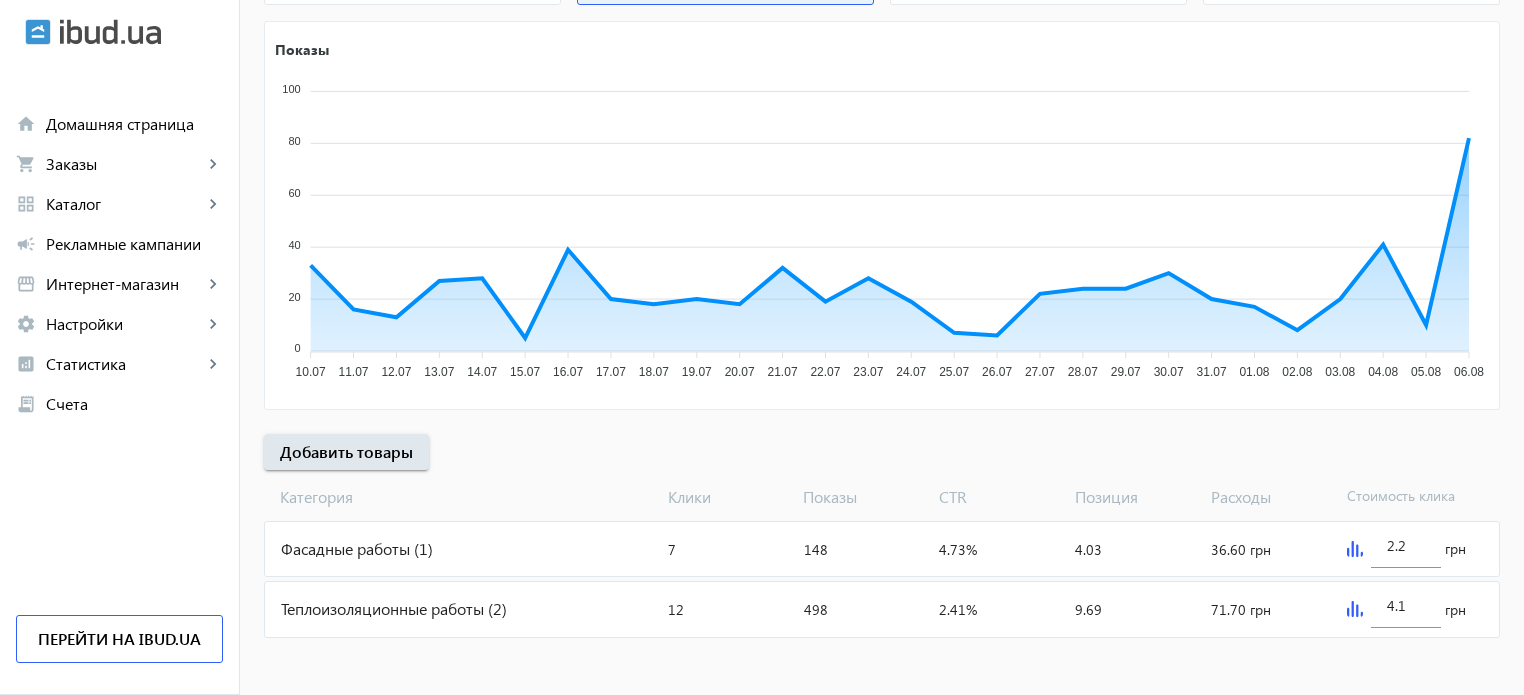 click on "Теплоизоляционные работы (2)" 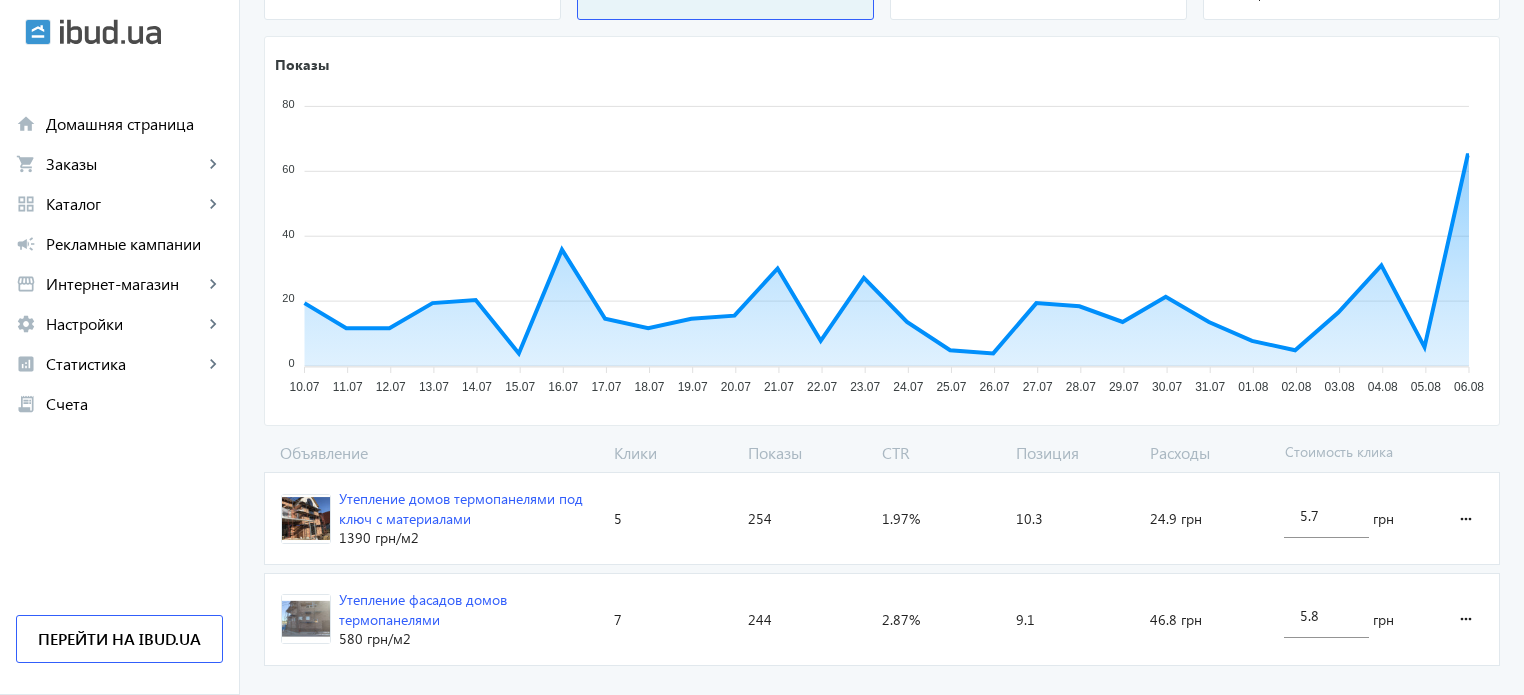 scroll, scrollTop: 320, scrollLeft: 0, axis: vertical 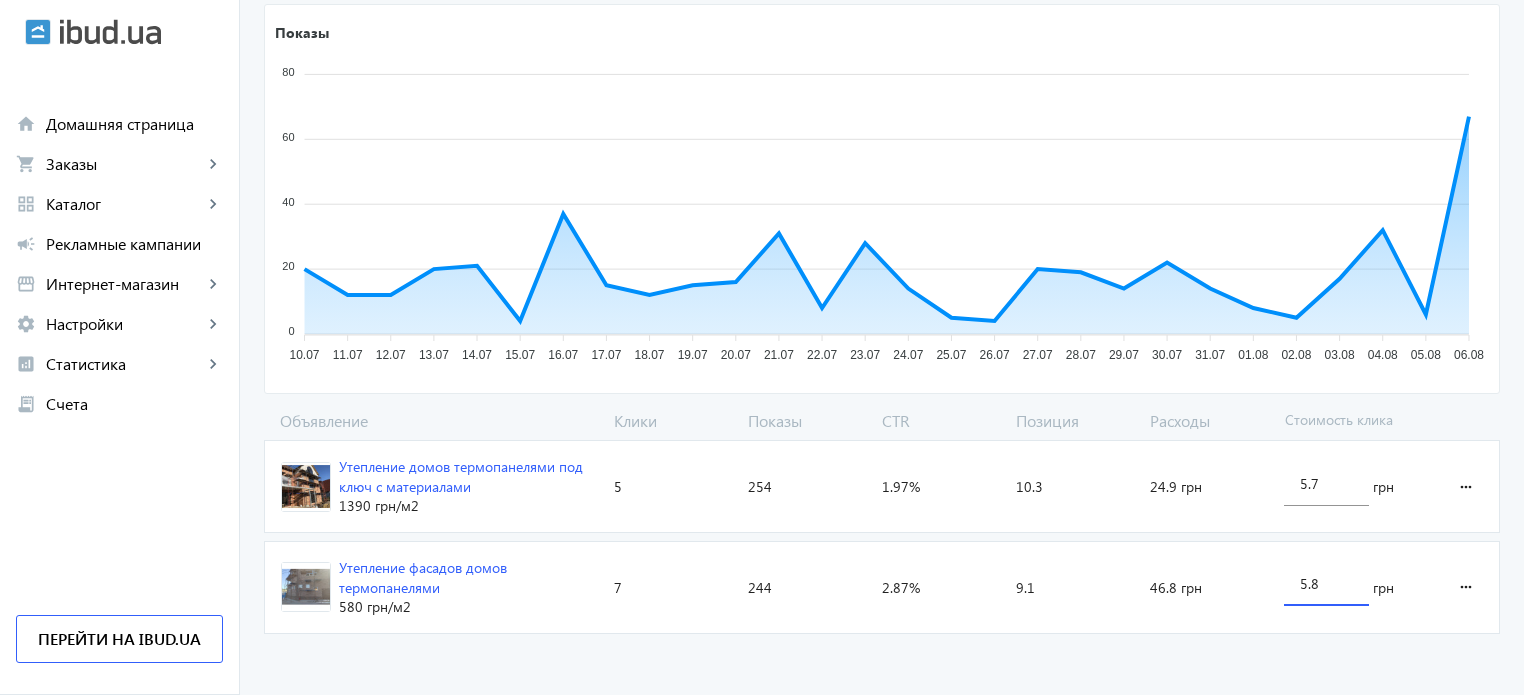 click on "5.8" at bounding box center (1326, 583) 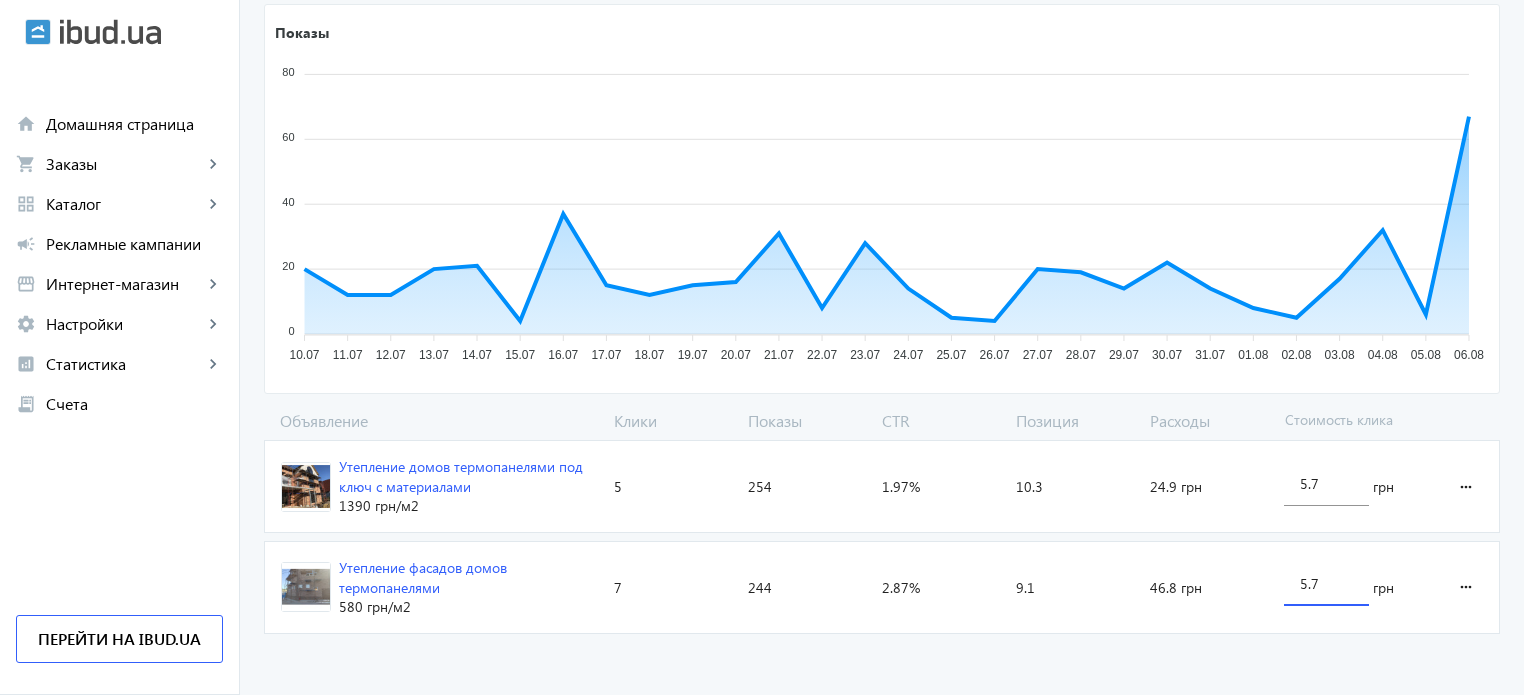 type on "5.7" 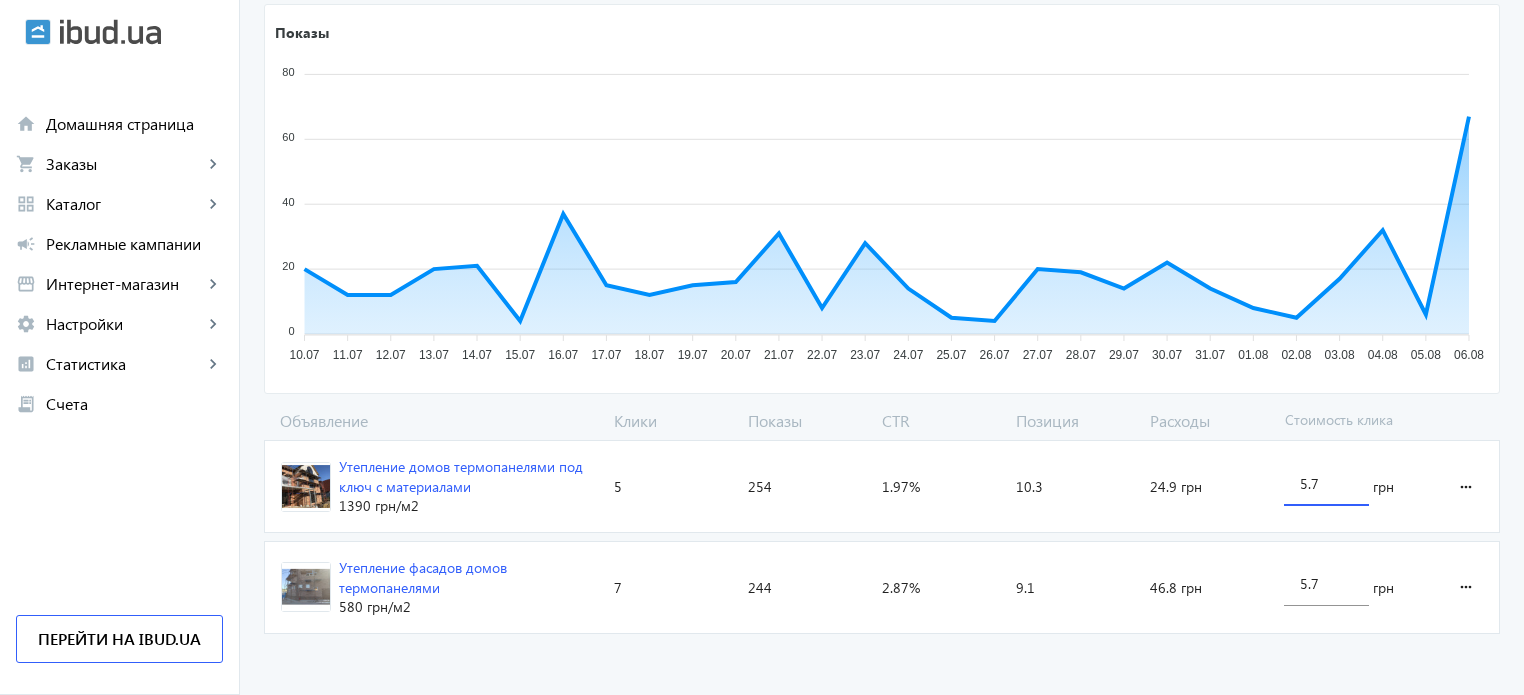 drag, startPoint x: 1307, startPoint y: 487, endPoint x: 1325, endPoint y: 479, distance: 19.697716 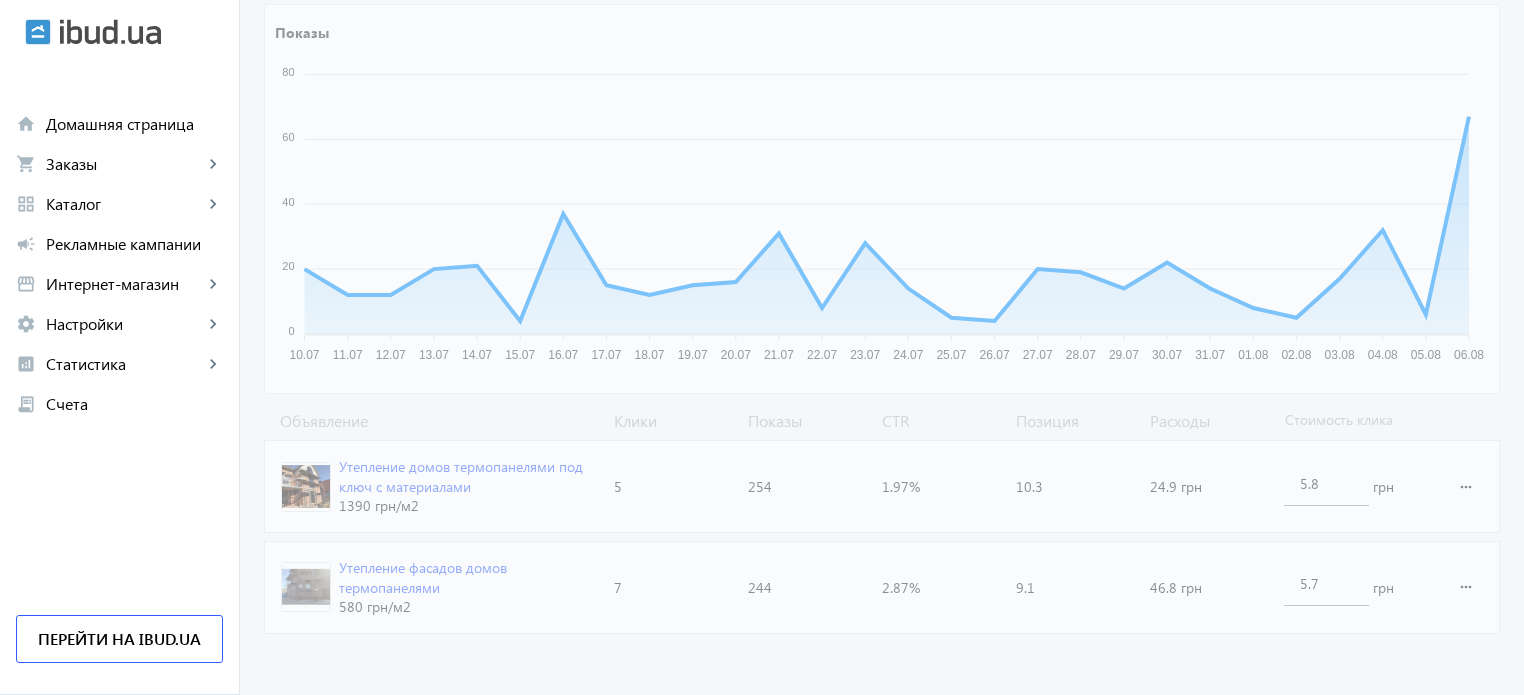 click on "arrow_back Каталоги рекламной кампании Теплоизоляционные работы 12 Клики 498 Показы 2.41 % CTR 9.7 Позиция Показы 80 80 60 60 40 40 20 20 0 0 10.07 10.07 11.07 11.07 12.07 12.07 13.07 13.07 14.07 14.07 15.07 15.07 16.07 16.07 17.07 17.07 18.07 18.07 19.07 19.07 20.07 20.07 21.07 21.07 22.07 22.07 23.07 23.07 24.07 24.07 25.07 25.07 26.07 26.07 27.07 27.07 28.07 28.07 29.07 29.07 30.07 30.07 31.07 31.07 01.08 01.08 02.08 02.08 03.08 03.08 04.08 04.08 05.08 05.08 06.08 06.08 27.07 Показы:  20 27.07 Объявление Клики Показы CTR Позиция Расходы Стоимость клика Утепление домов термопанелями под ключ с материалами [PRICE] грн /м2 Клики:  5 Показы:  254 CTR:  1.97% Позиция:  10.3 Расходы:  24.9 грн 5.8 грн more_horiz Утепление фасадов домов термопанелями 580 грн /м2 Клики: [CITY] область" 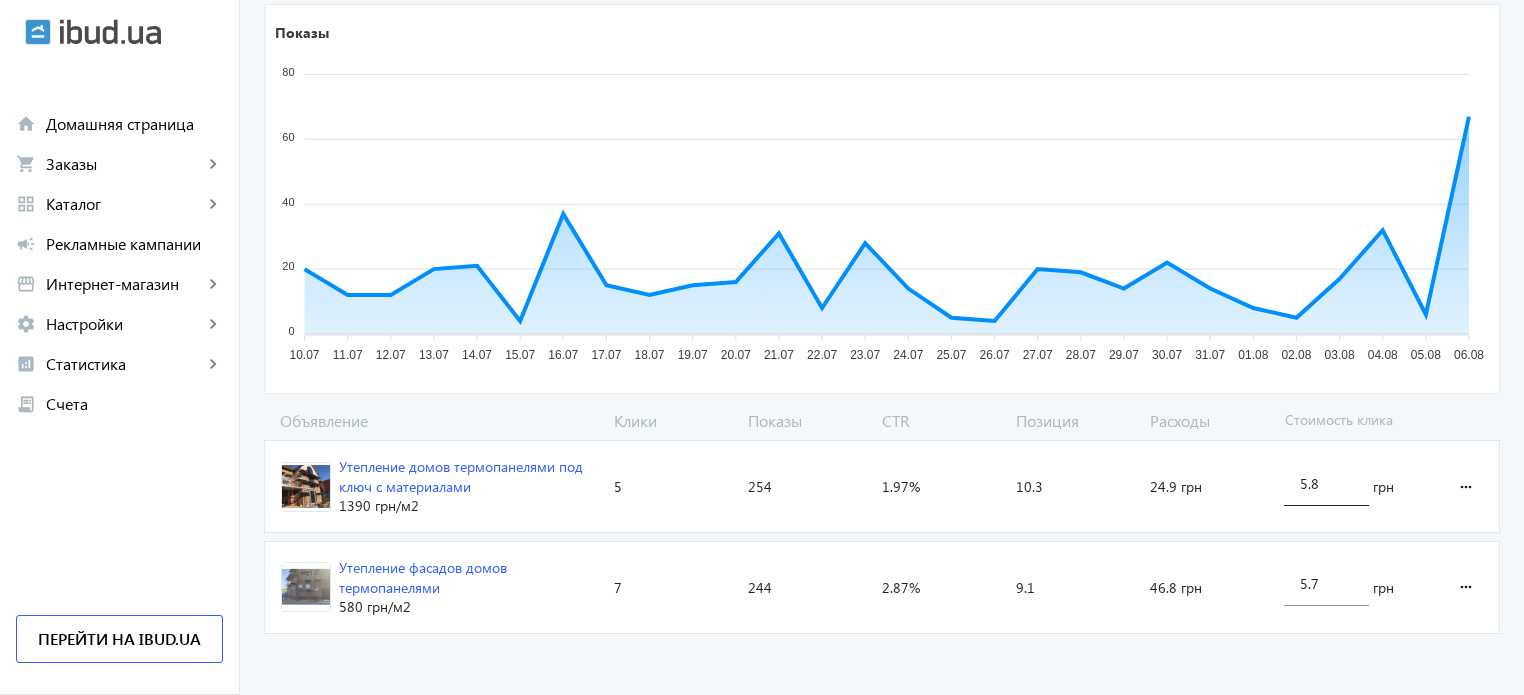 click on "5.8" 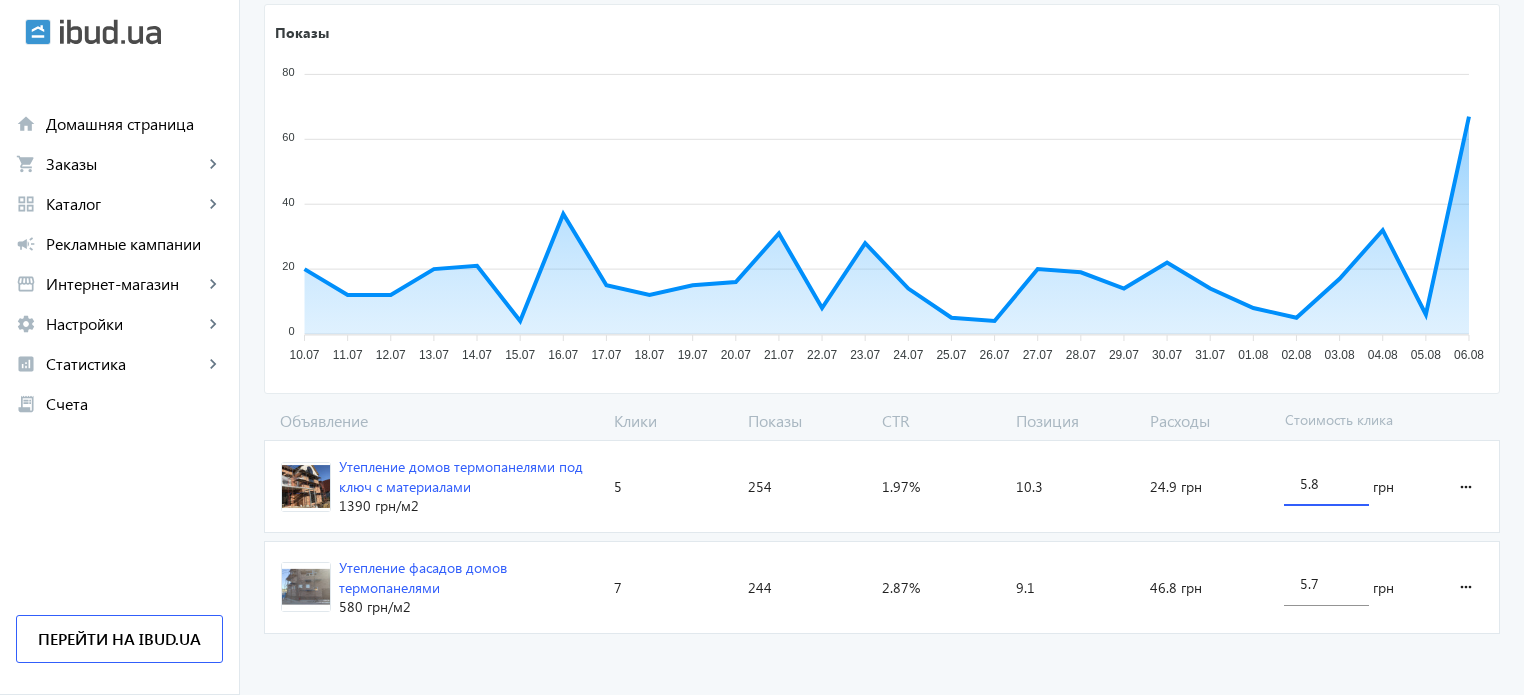 click on "5.8" at bounding box center (1326, 483) 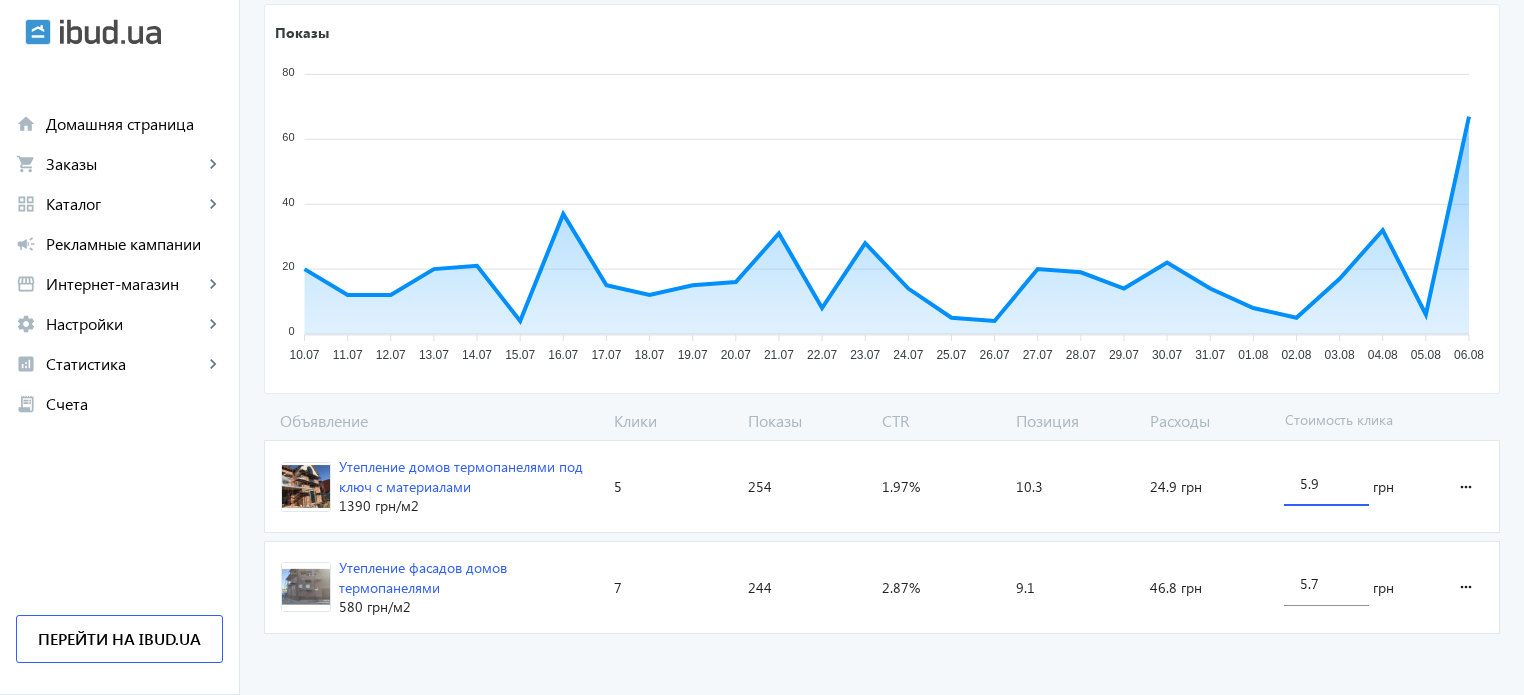click on "Объявление Клики Показы CTR Позиция Расходы Стоимость клика Утепление домов термопанелями под ключ с материалами 1390 грн /м2 Клики:  5 Показы:  254 CTR:  1.97% Позиция:  10.3 Расходы:  24.9 грн 5.9 грн more_horiz Утепление фасадов домов термопанелями 580 грн /м2 Клики:  7 Показы:  244 CTR:  2.87% Позиция:  9.1 Расходы:  46.8 грн 5.7 грн more_horiz" 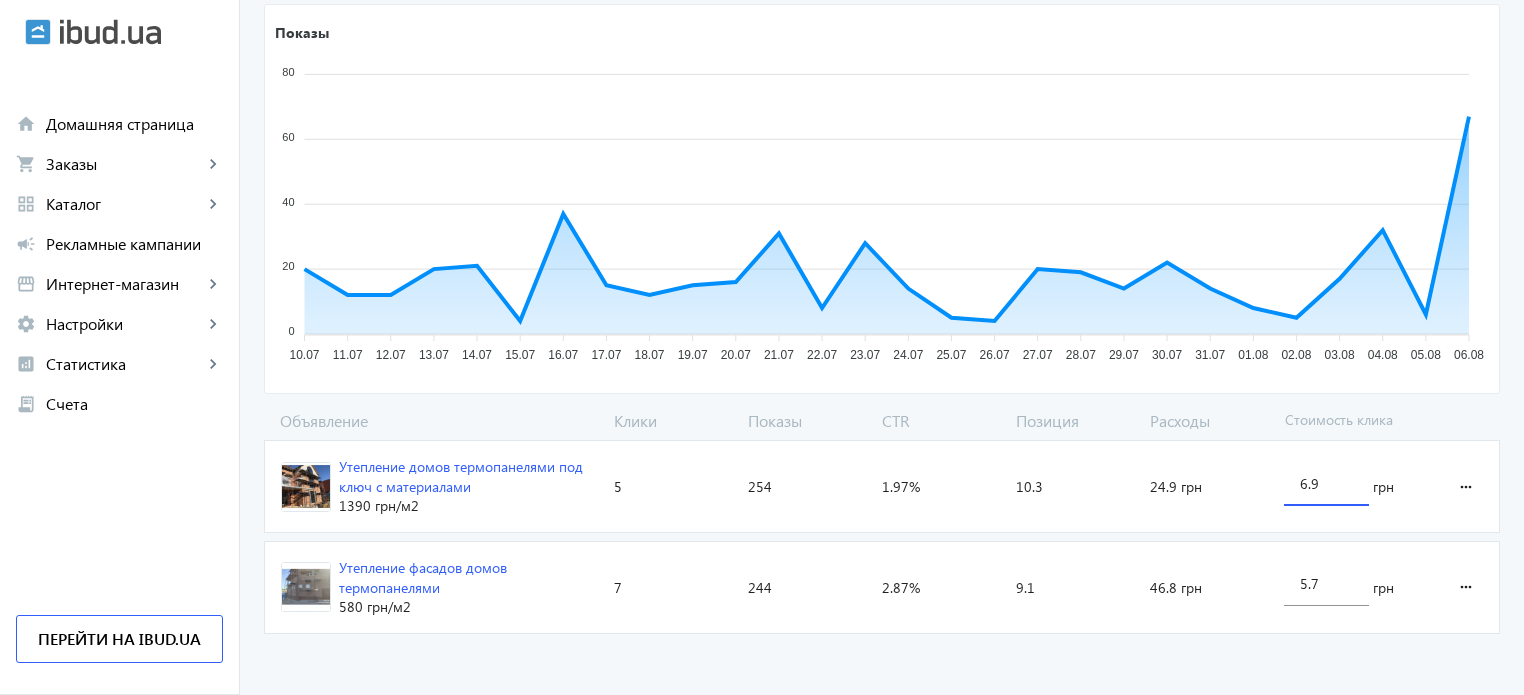 click on "6.9" at bounding box center [1326, 483] 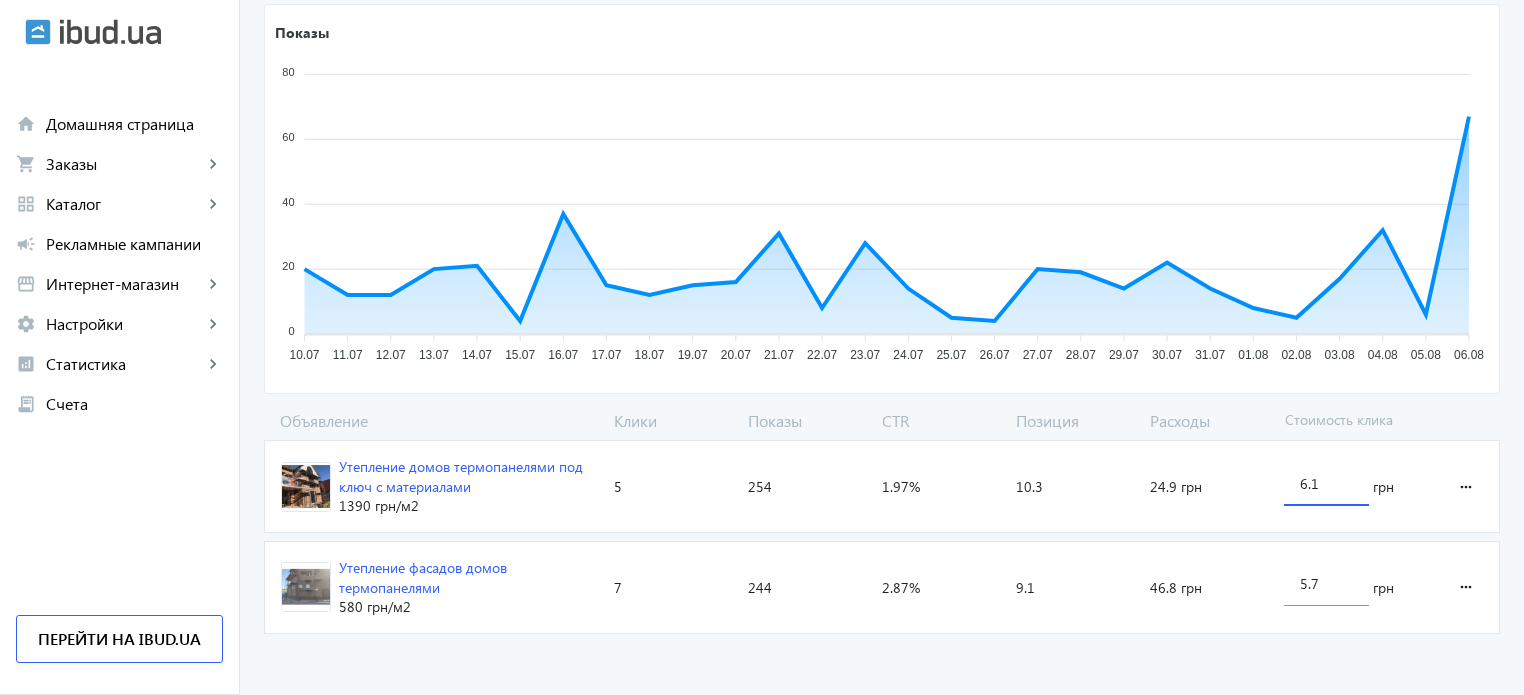 click on "arrow_back Каталоги рекламной кампании Теплоизоляционные работы 12 Клики 498 Показы 2.41 % CTR 9.7 Позиция Показы 80 80 60 60 40 40 20 20 0 0 10.07 10.07 11.07 11.07 12.07 12.07 13.07 13.07 14.07 14.07 15.07 15.07 16.07 16.07 17.07 17.07 18.07 18.07 19.07 19.07 20.07 20.07 21.07 21.07 22.07 22.07 23.07 23.07 24.07 24.07 25.07 25.07 26.07 26.07 27.07 27.07 28.07 28.07 29.07 29.07 30.07 30.07 31.07 31.07 01.08 01.08 02.08 02.08 03.08 03.08 04.08 04.08 05.08 05.08 06.08 06.08 30.07 Показы:  22 30.07 Объявление Клики Показы CTR Позиция Расходы Стоимость клика Утепление домов термопанелями под ключ с материалами 1390 грн /м2 Клики:  5 Показы:  254 CTR:  1.97% Позиция:  10.3 Расходы:  24.9 грн 6.1 грн more_horiz Утепление фасадов домов термопанелями 580 грн /м2 Клики:" 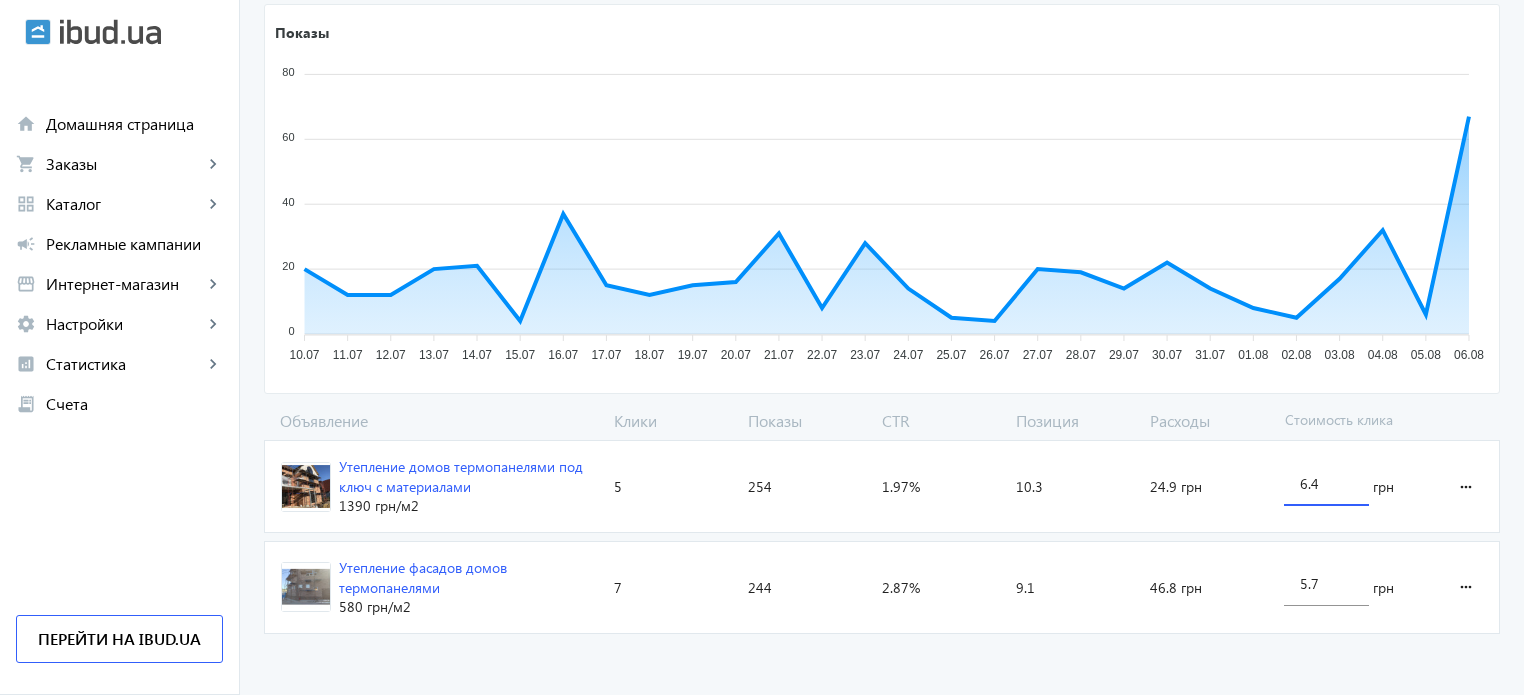 type on "6.4" 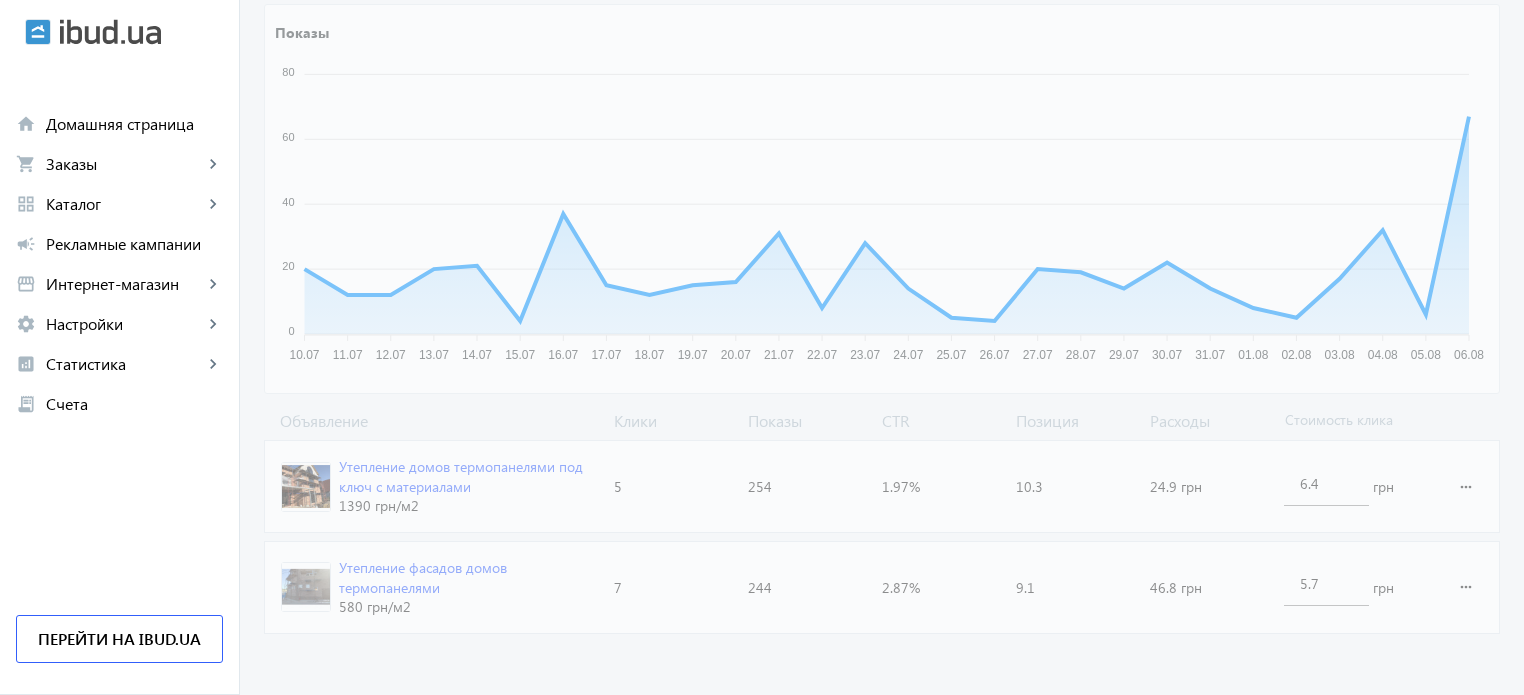 click on "arrow_back Каталоги рекламной кампании Теплоизоляционные работы 12 Клики 498 Показы 2.41 % CTR 9.7 Позиция Показы 80 80 60 60 40 40 20 20 0 0 10.07 10.07 11.07 11.07 12.07 12.07 13.07 13.07 14.07 14.07 15.07 15.07 16.07 16.07 17.07 17.07 18.07 18.07 19.07 19.07 20.07 20.07 21.07 21.07 22.07 22.07 23.07 23.07 24.07 24.07 25.07 25.07 26.07 26.07 27.07 27.07 28.07 28.07 29.07 29.07 30.07 30.07 31.07 31.07 01.08 01.08 02.08 02.08 03.08 03.08 04.08 04.08 05.08 05.08 06.08 06.08 24.07 Показы:  14 24.07 Объявление Клики Показы CTR Позиция Расходы Стоимость клика Утепление домов термопанелями под ключ с материалами [PRICE] грн /м2 Клики:  5 Показы:  254 CTR:  1.97% Позиция:  10.3 Расходы:  24.9 грн 6.4 грн more_horiz Утепление фасадов домов термопанелями 580 грн /м2 Клики: [CITY] область" 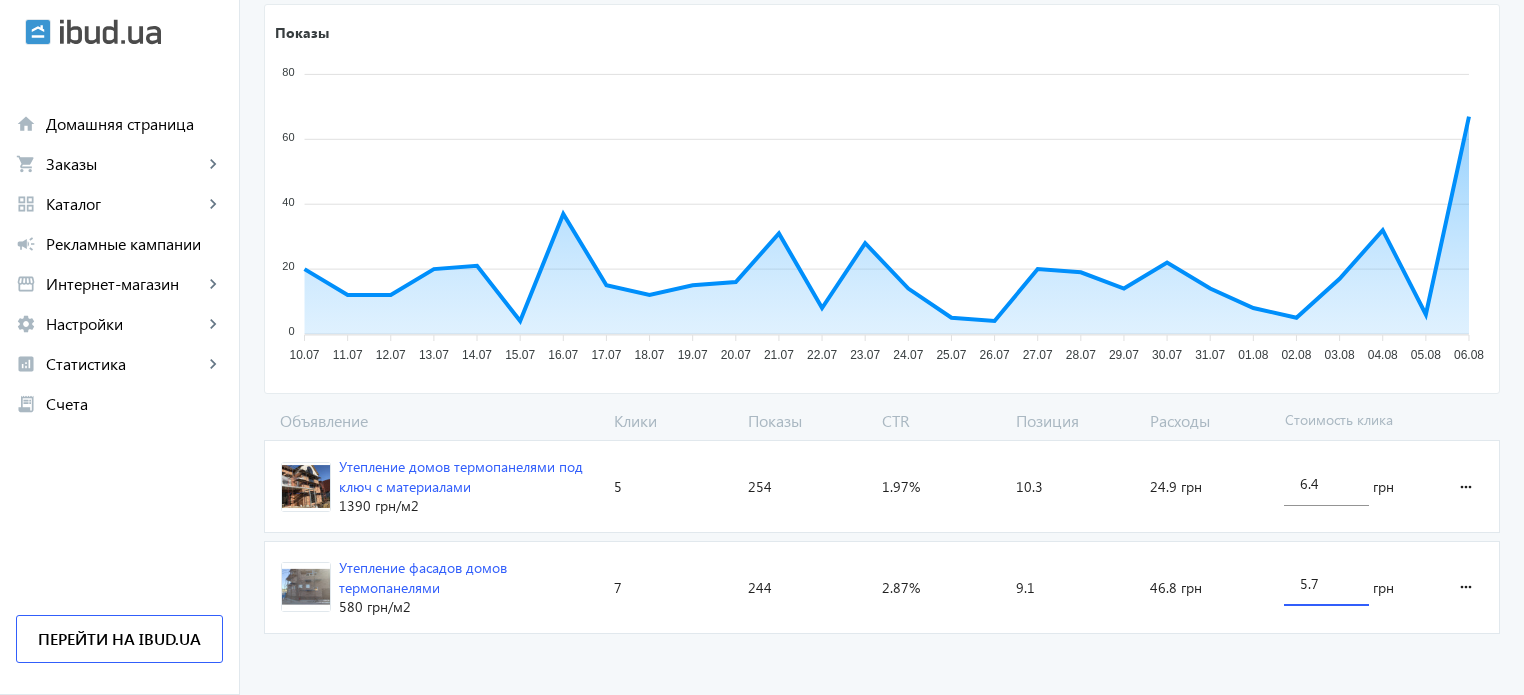 drag, startPoint x: 1320, startPoint y: 575, endPoint x: 1310, endPoint y: 572, distance: 10.440307 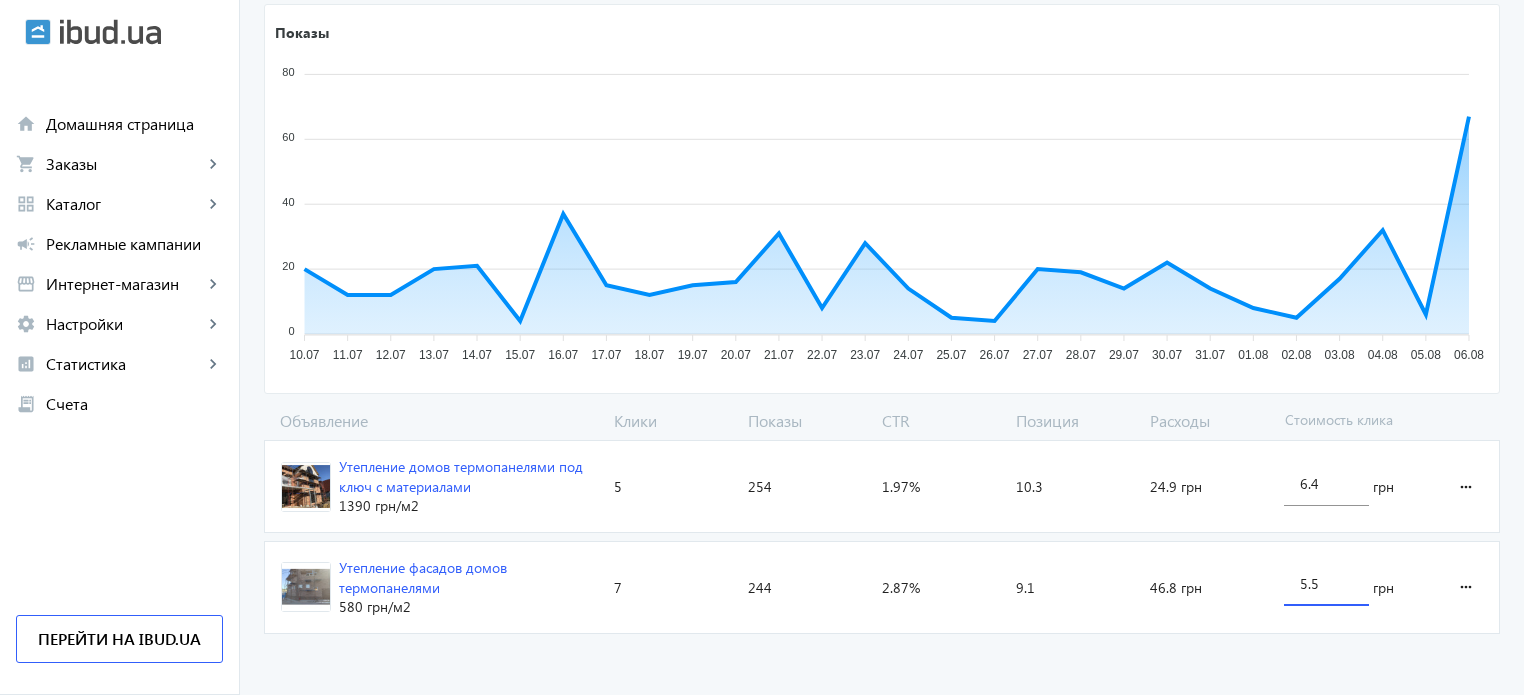 type on "5.5" 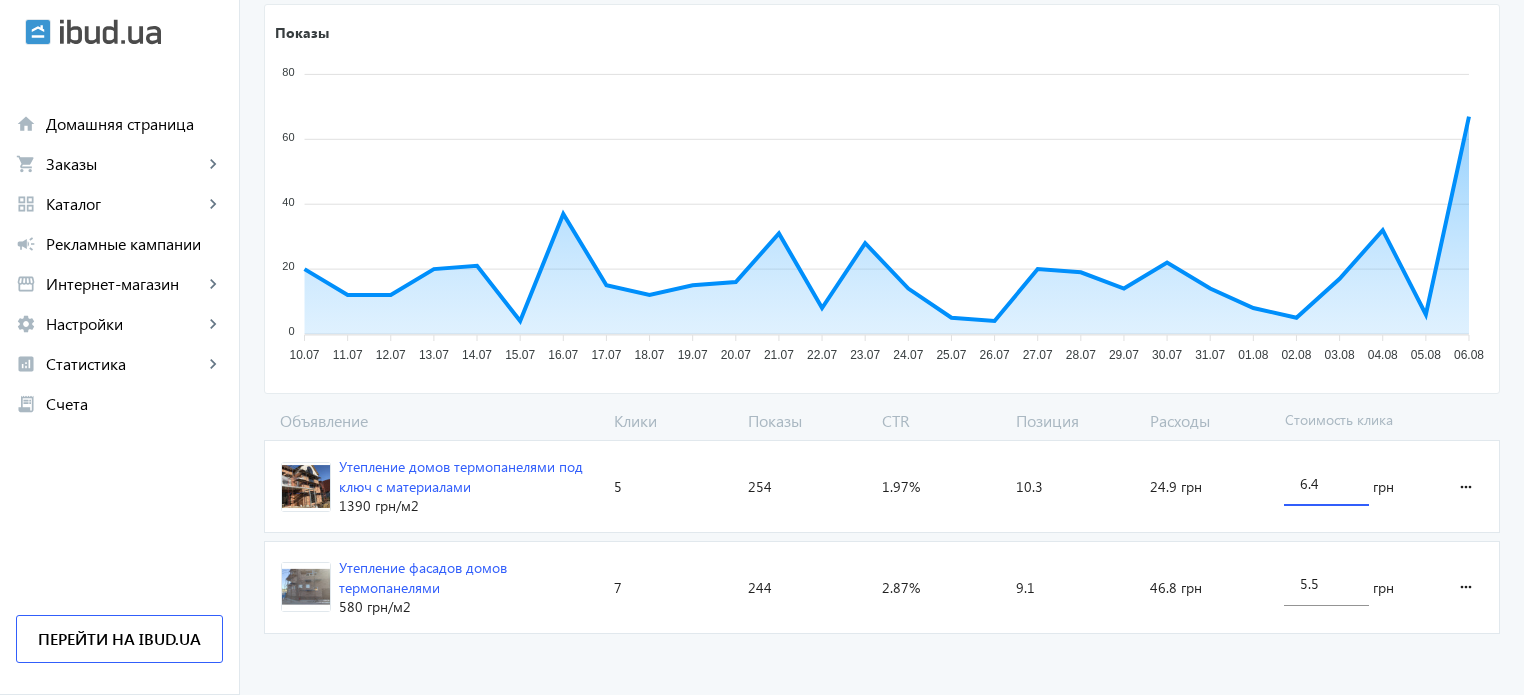 click on "6.4" 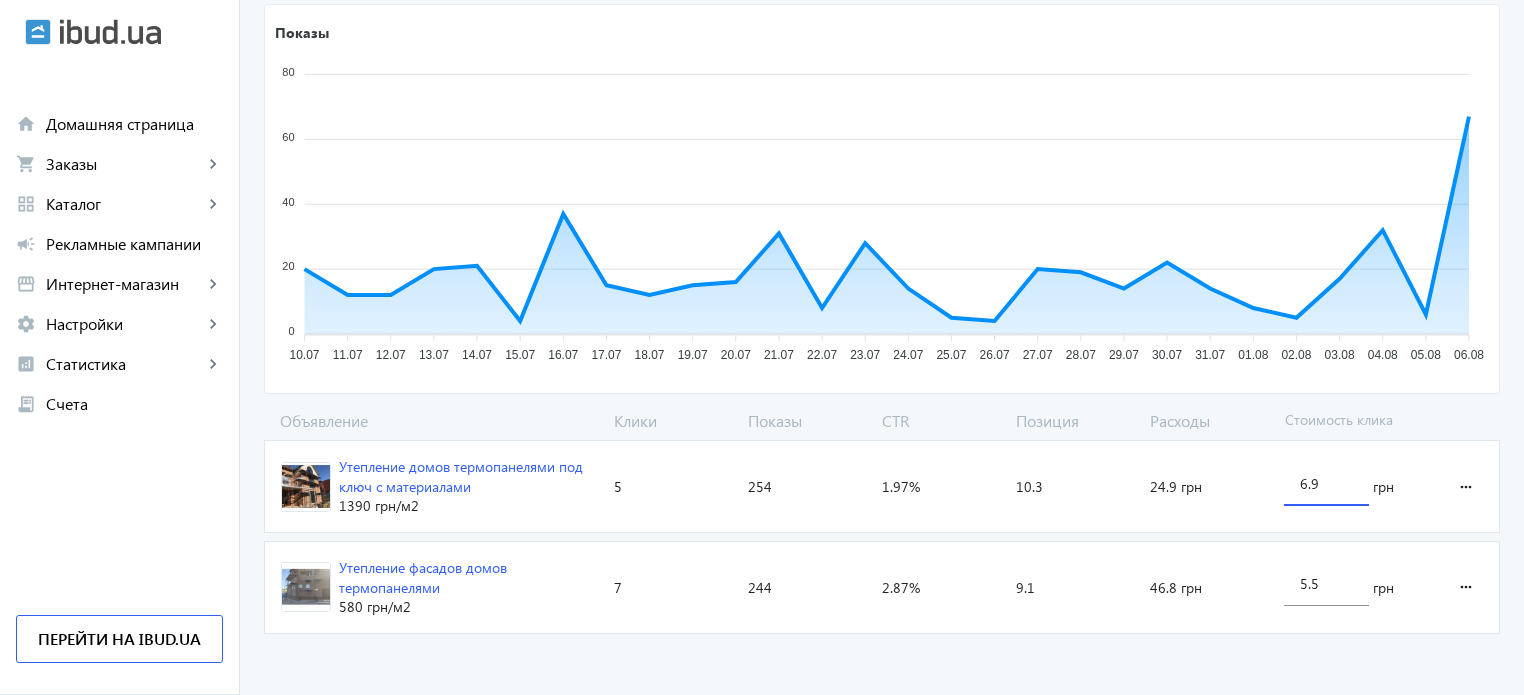 click on "arrow_back Каталоги рекламной кампании Теплоизоляционные работы 12 Клики 498 Показы 2.41 % CTR 9.7 Позиция Показы 80 80 60 60 40 40 20 20 0 0 10.07 10.07 11.07 11.07 12.07 12.07 13.07 13.07 14.07 14.07 15.07 15.07 16.07 16.07 17.07 17.07 18.07 18.07 19.07 19.07 20.07 20.07 21.07 21.07 22.07 22.07 23.07 23.07 24.07 24.07 25.07 25.07 26.07 26.07 27.07 27.07 28.07 28.07 29.07 29.07 30.07 30.07 31.07 31.07 01.08 01.08 02.08 02.08 03.08 03.08 04.08 04.08 05.08 05.08 06.08 06.08 29.07 Показы:  14 29.07 Объявление Клики Показы CTR Позиция Расходы Стоимость клика Утепление домов термопанелями под ключ с материалами [PRICE] грн /м2 Клики:  5 Показы:  254 CTR:  1.97% Позиция:  10.3 Расходы:  24.9 грн 6.9 грн more_horiz Утепление фасадов домов термопанелями 580 грн /м2 Клики: [CITY] область" 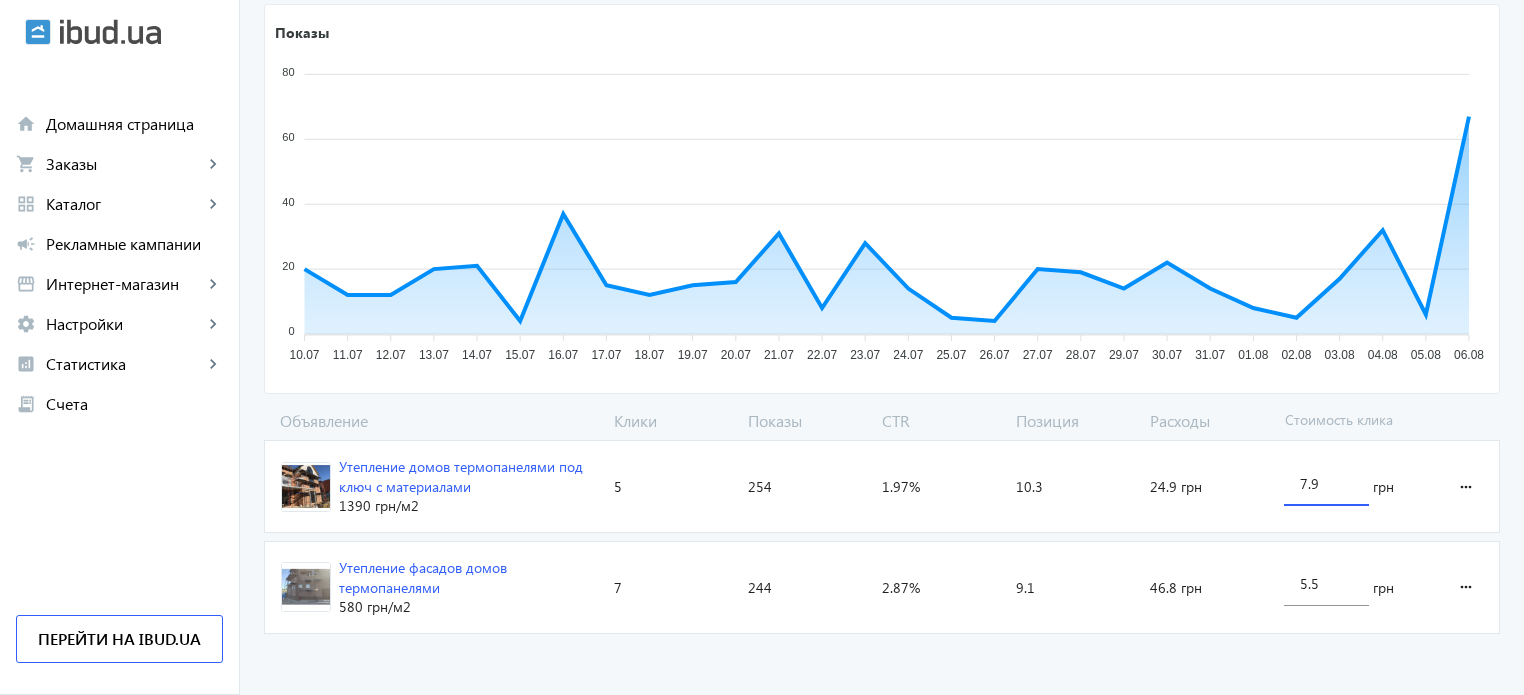 click on "7.9" at bounding box center (1326, 483) 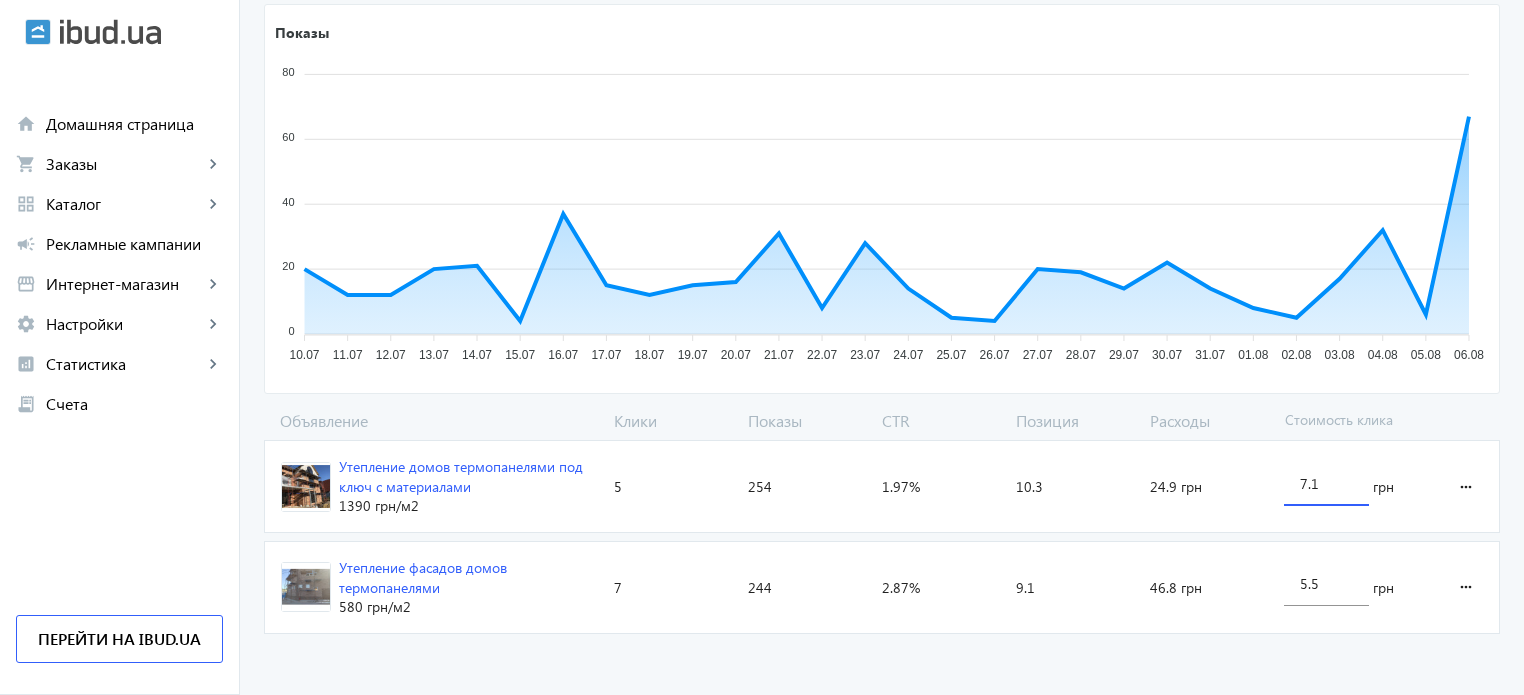 type on "7.1" 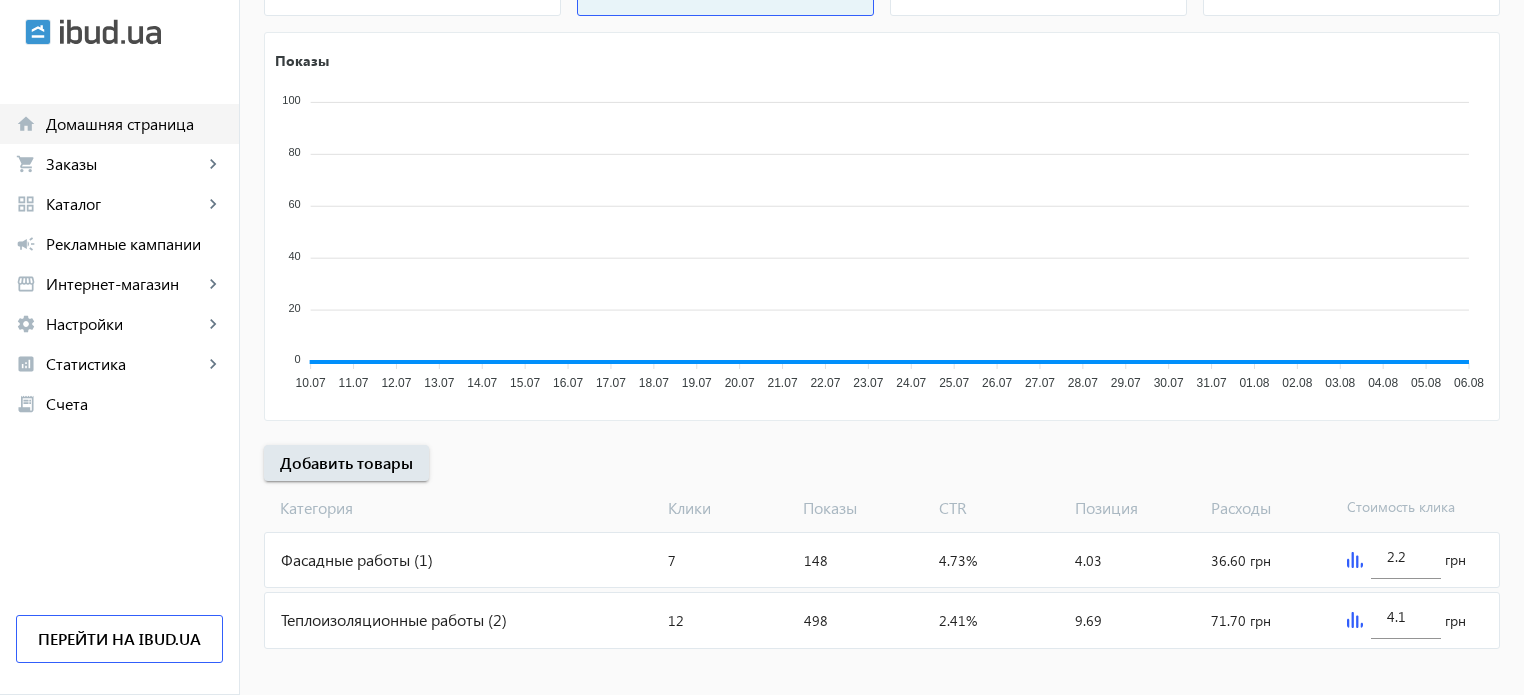 scroll, scrollTop: 331, scrollLeft: 0, axis: vertical 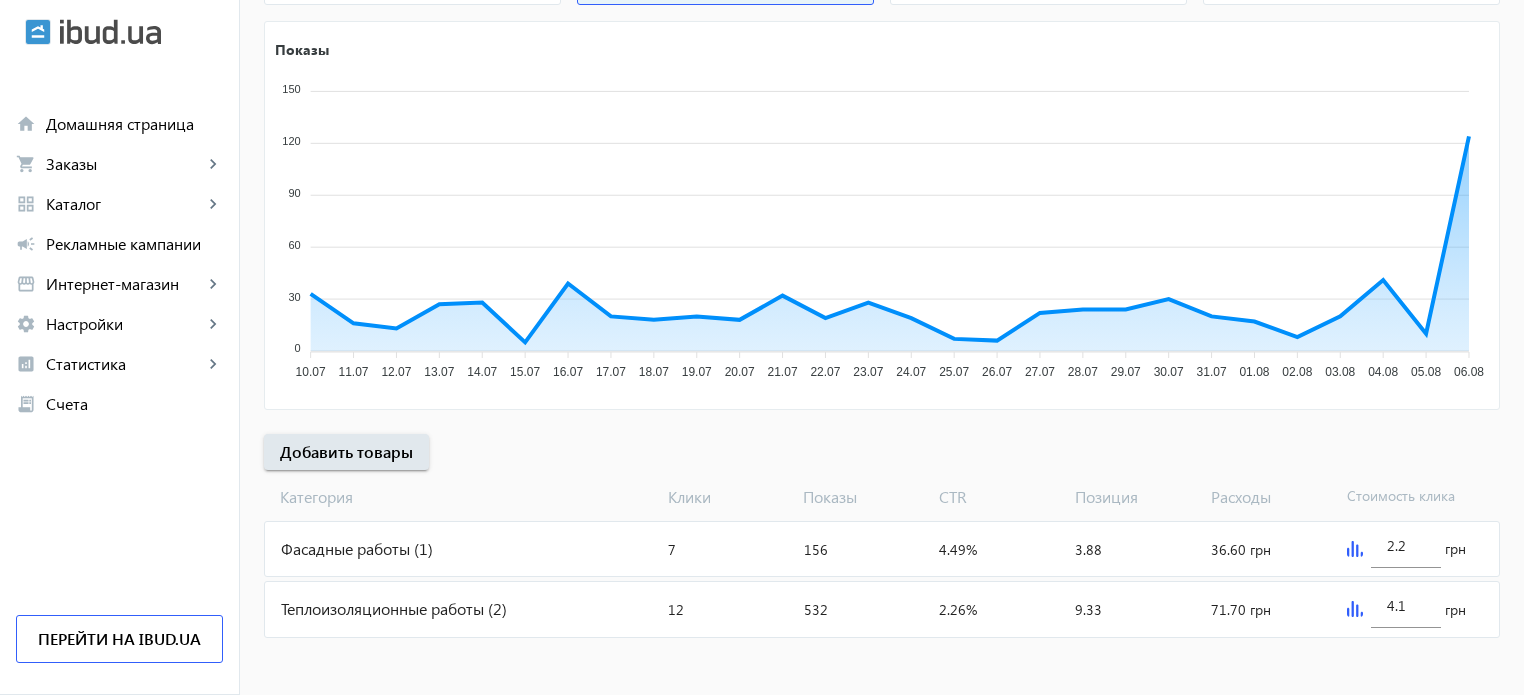 click on "Фасадные работы (1)" 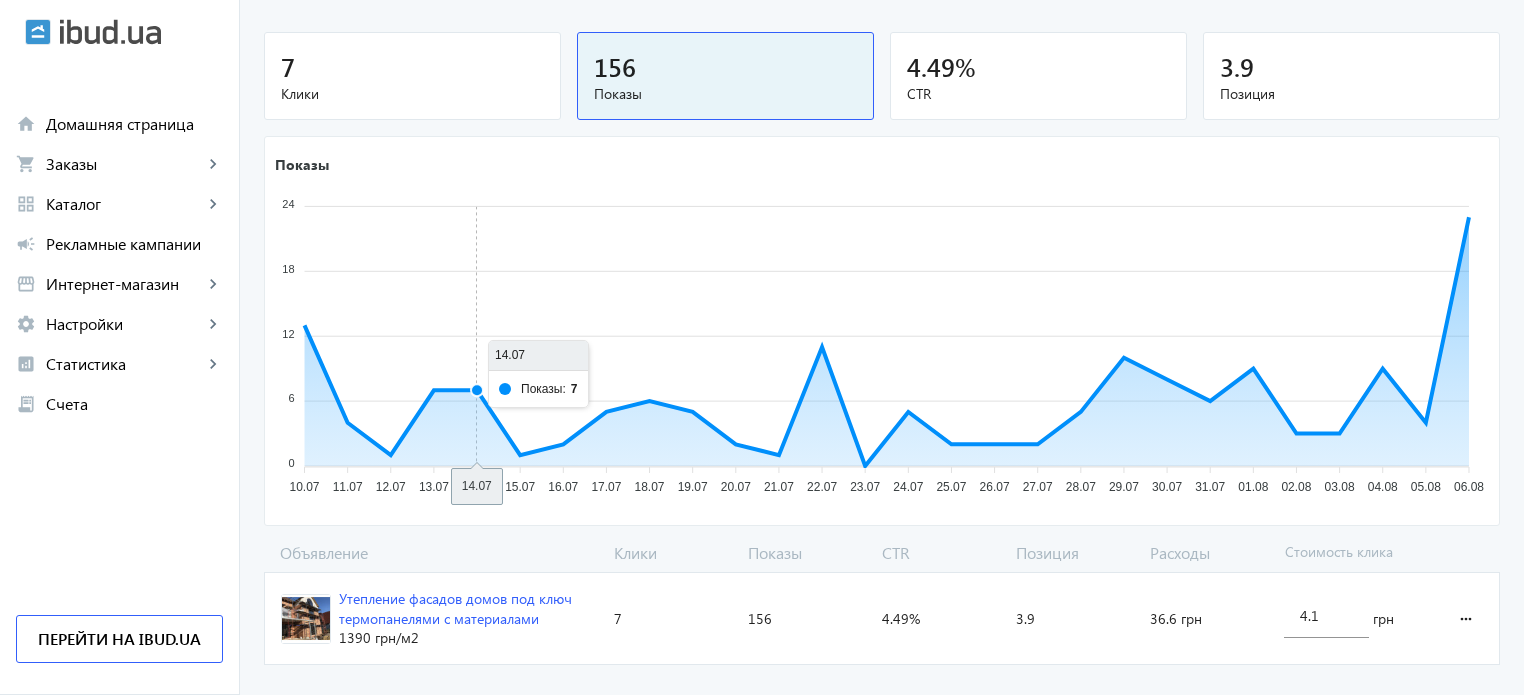scroll, scrollTop: 220, scrollLeft: 0, axis: vertical 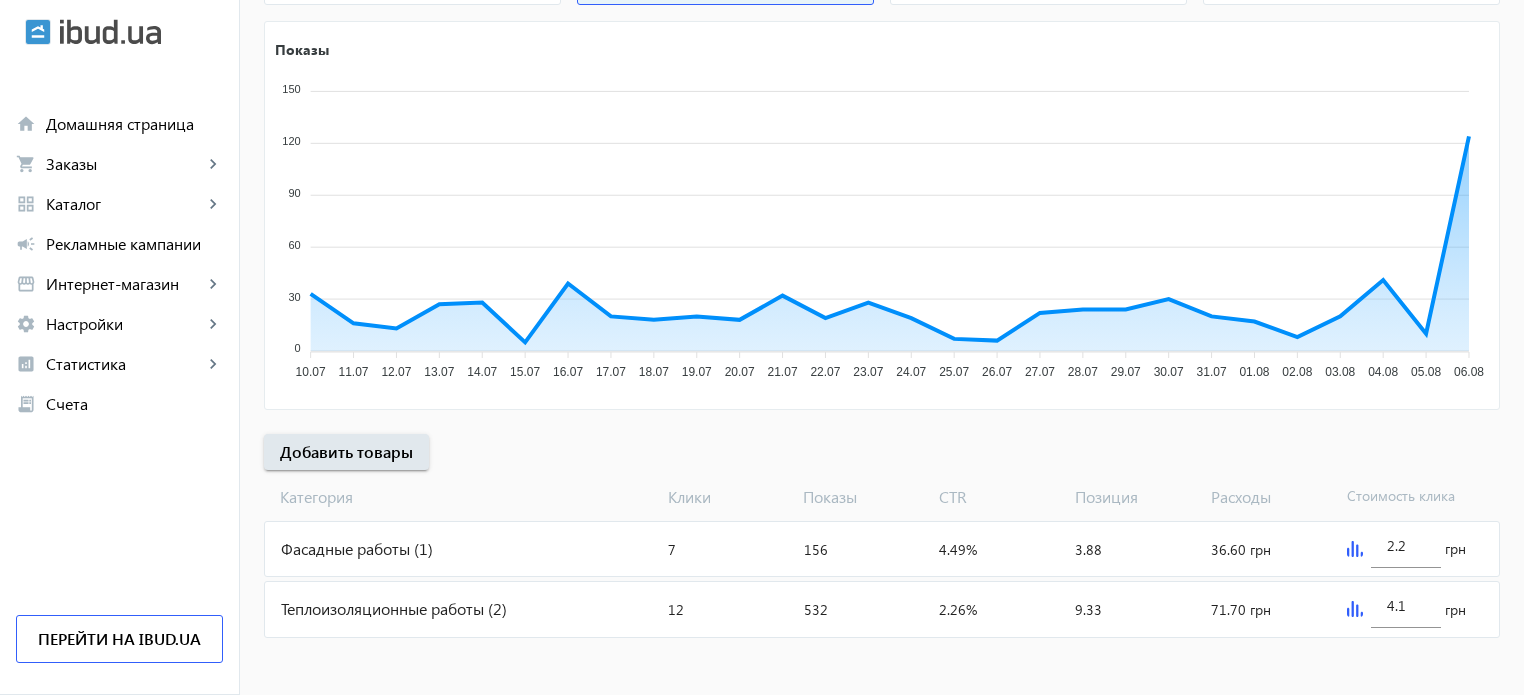 click on "Теплоизоляционные работы (2)" 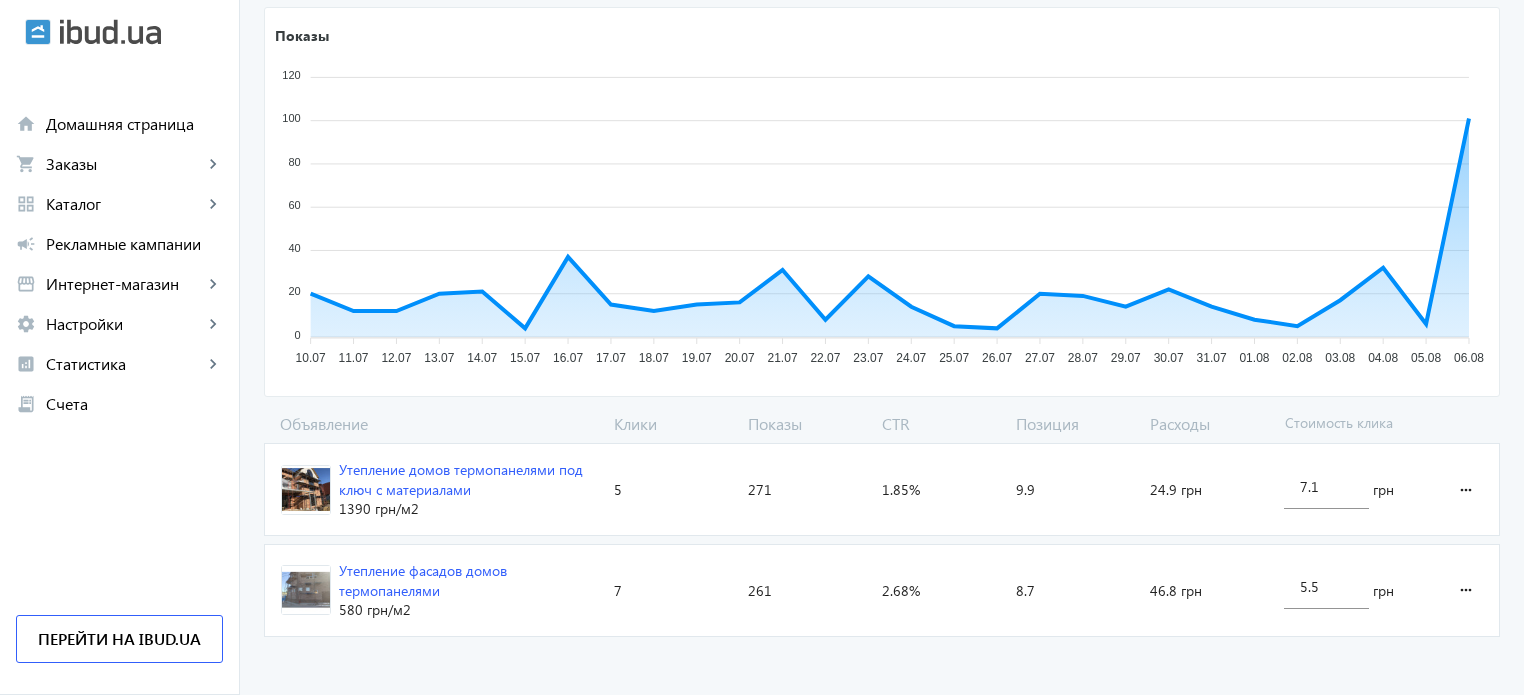 scroll, scrollTop: 320, scrollLeft: 0, axis: vertical 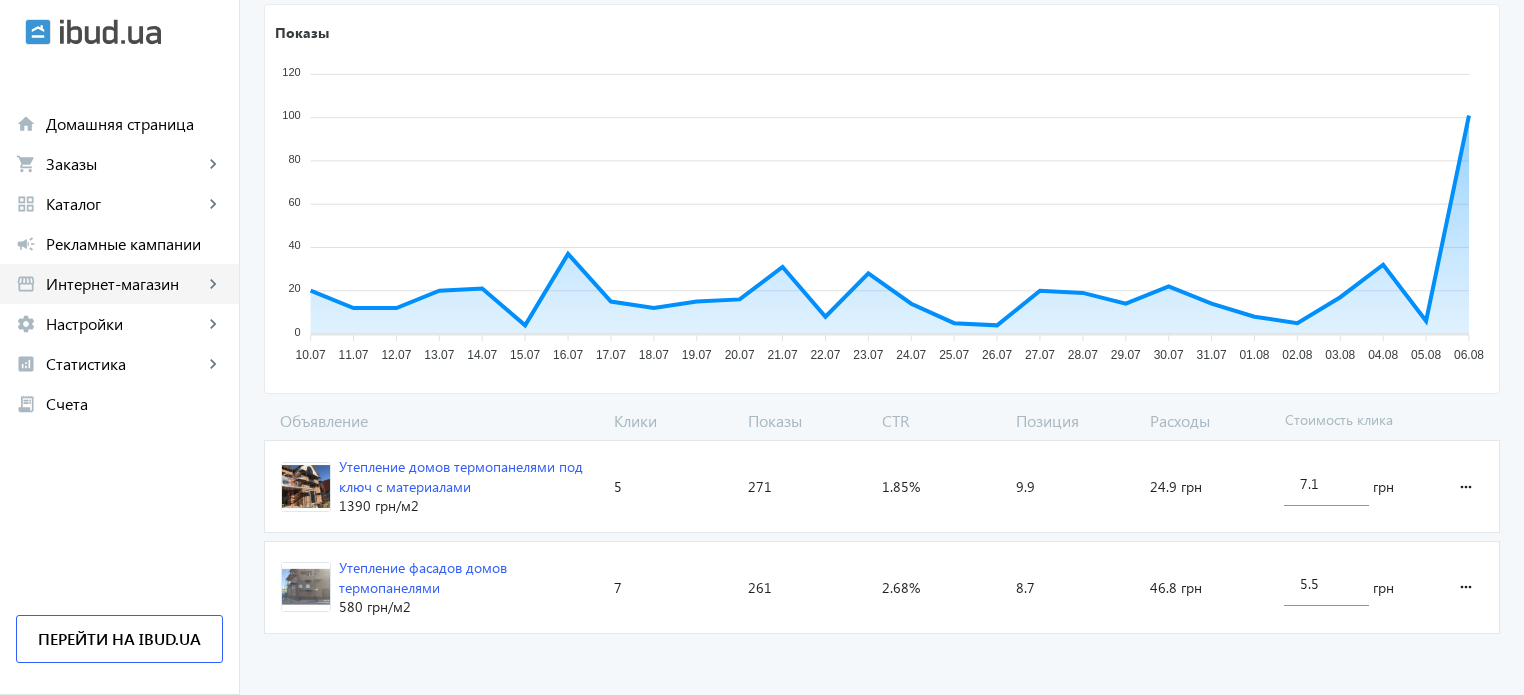 click on "storefront Интернет-магазин keyboard_arrow_right" 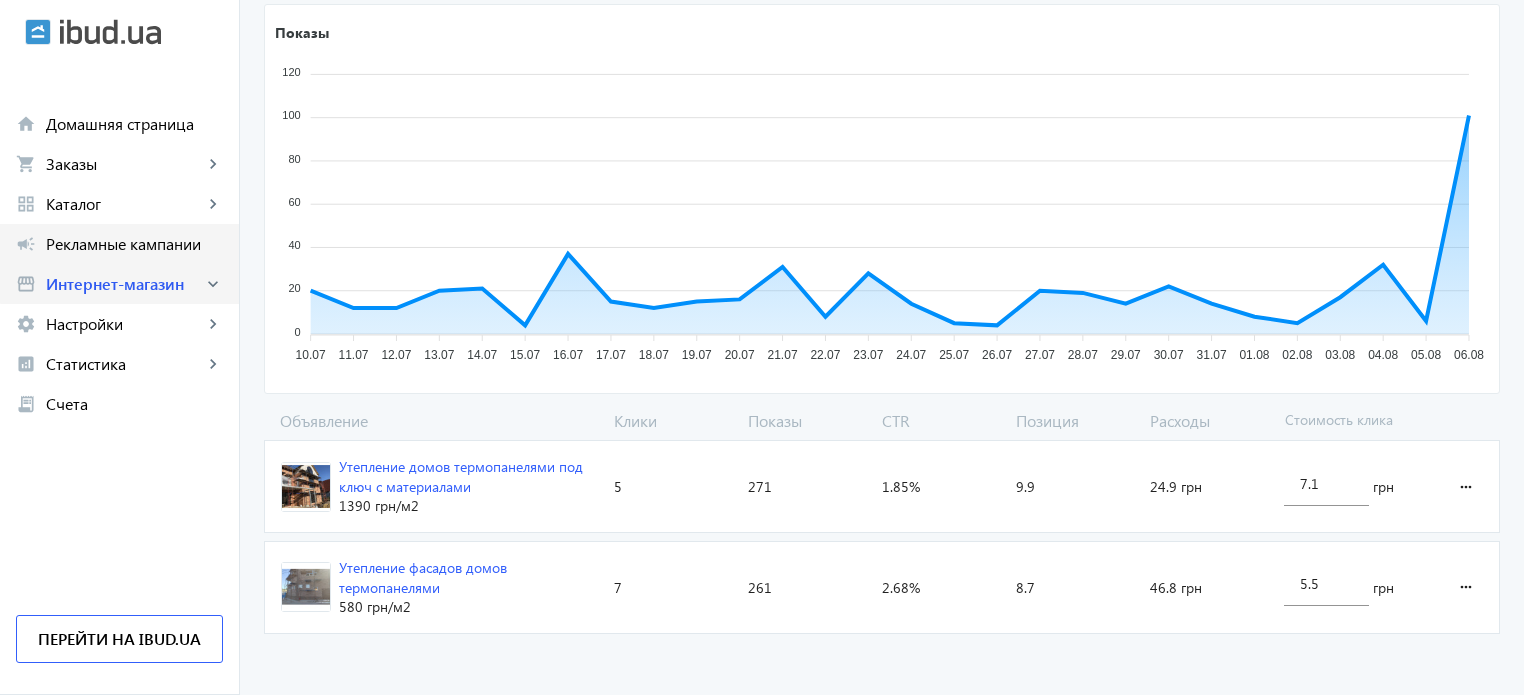 click on "Рекламные кампании" 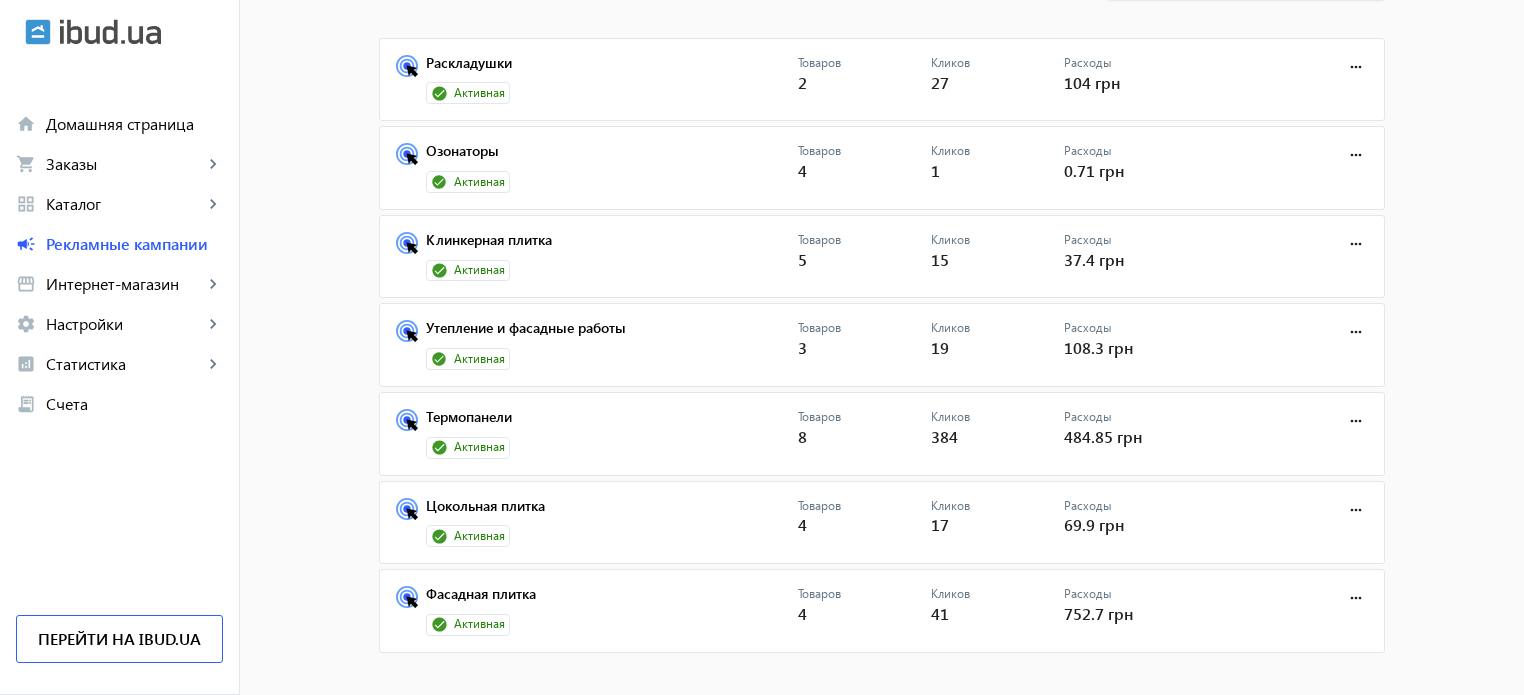 scroll, scrollTop: 150, scrollLeft: 0, axis: vertical 